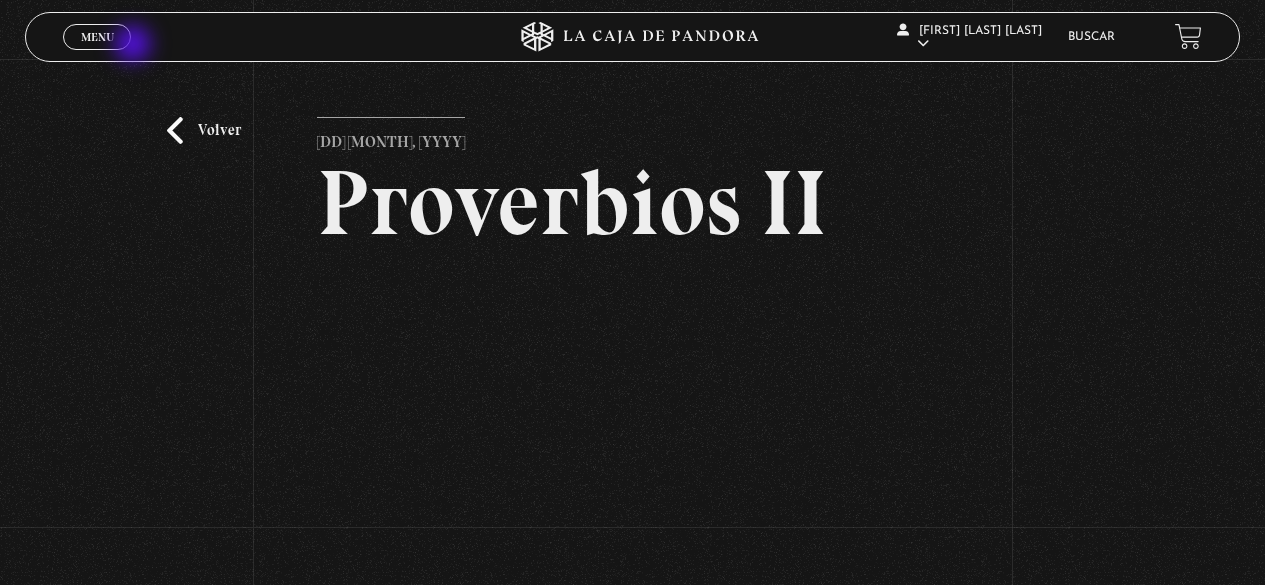 scroll, scrollTop: 120, scrollLeft: 0, axis: vertical 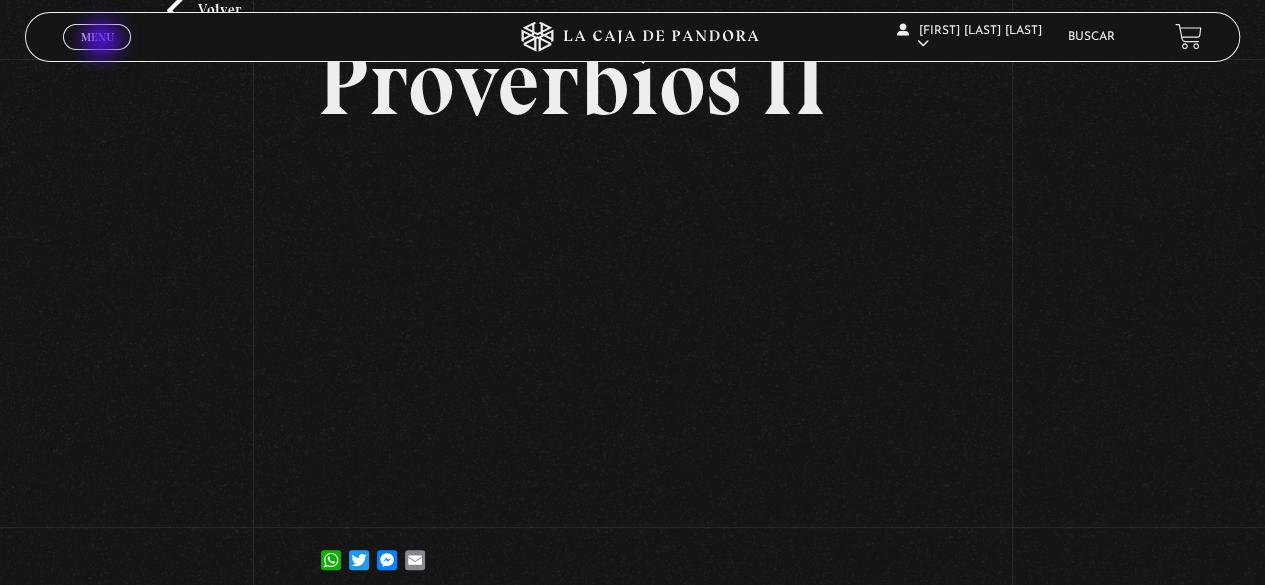 click on "Menu" at bounding box center [97, 37] 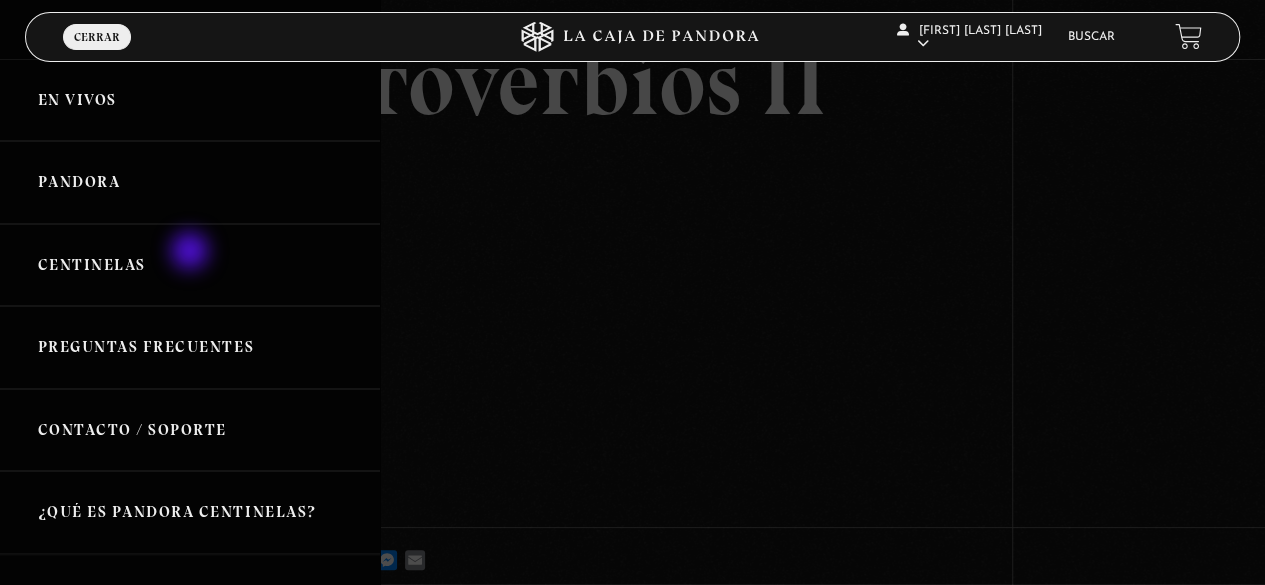 click on "Centinelas" at bounding box center (190, 265) 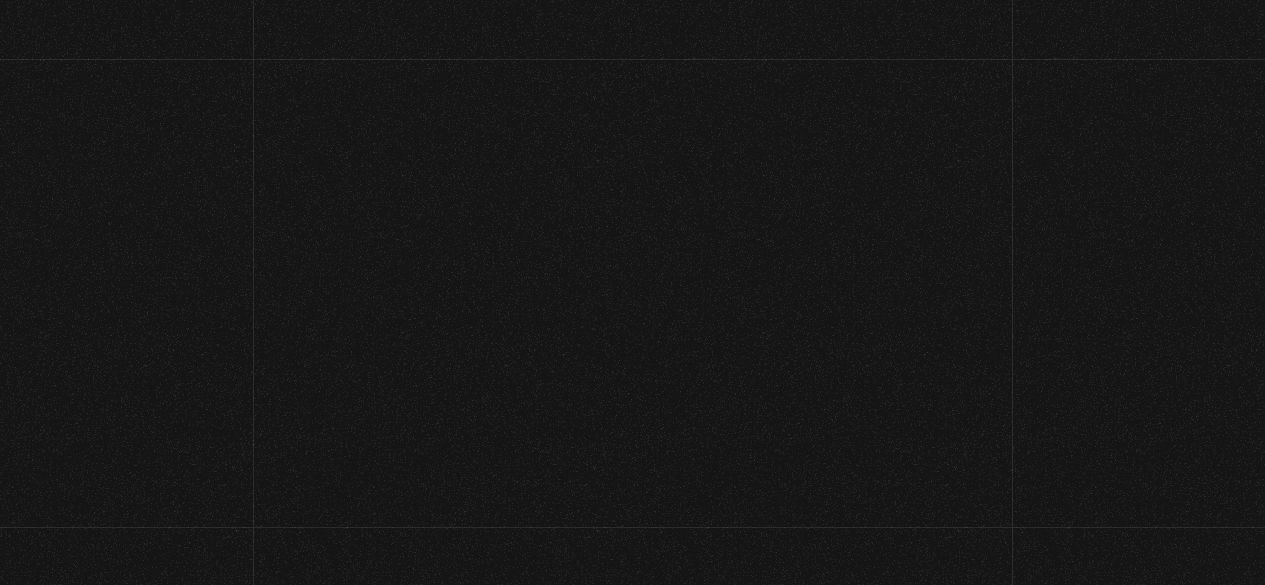 scroll, scrollTop: 0, scrollLeft: 0, axis: both 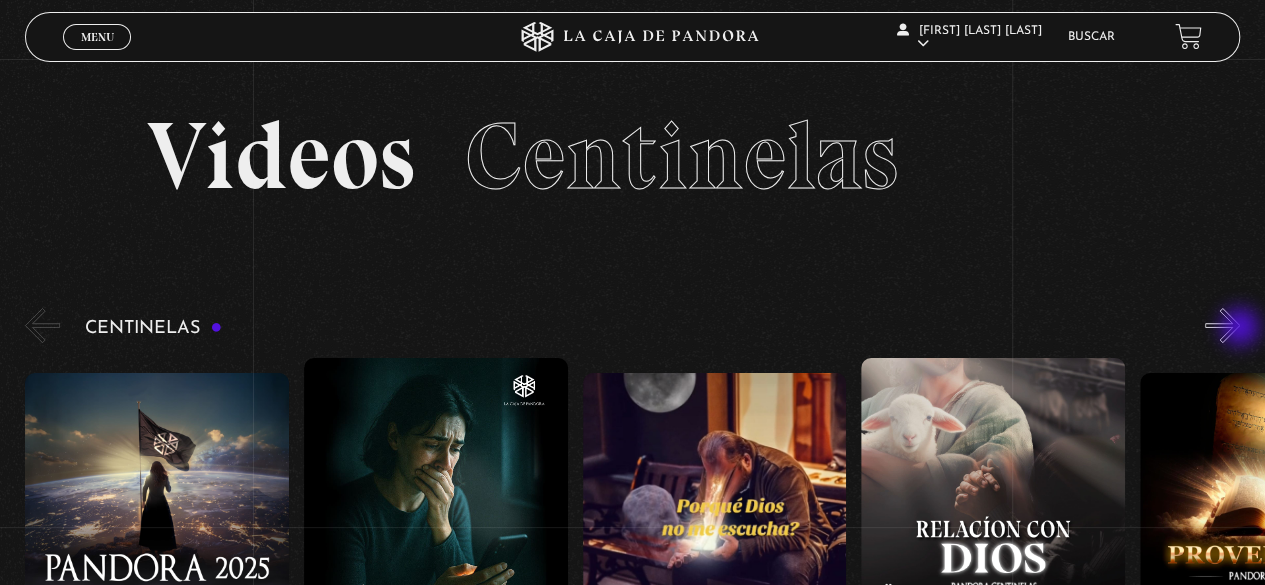 click on "»" at bounding box center [1222, 325] 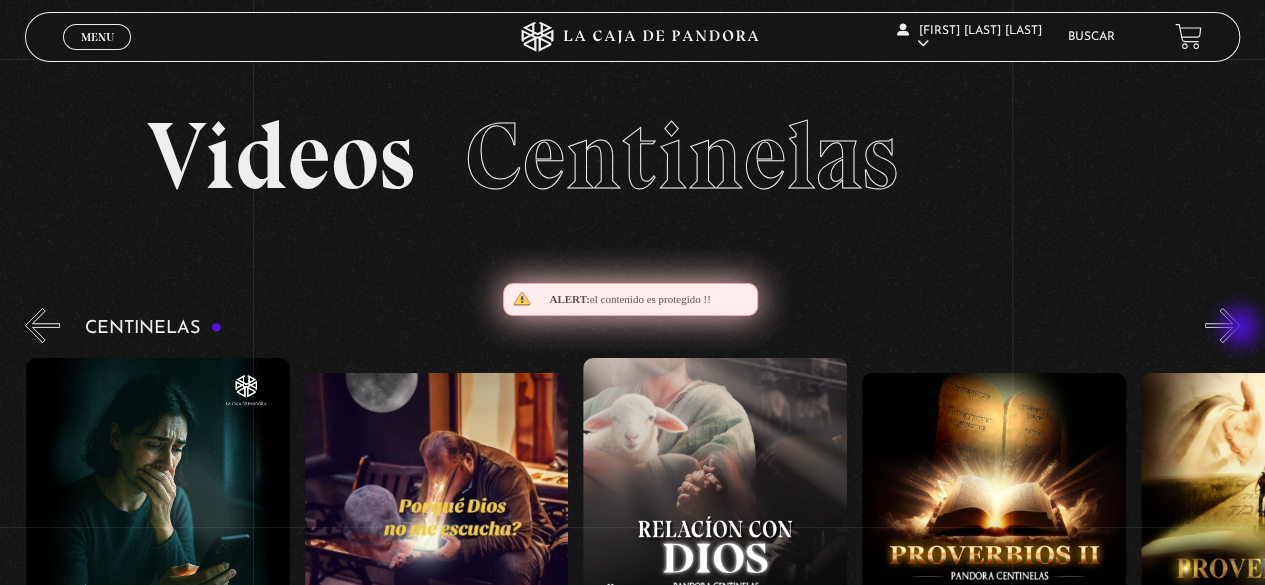 click on "»" at bounding box center (1222, 325) 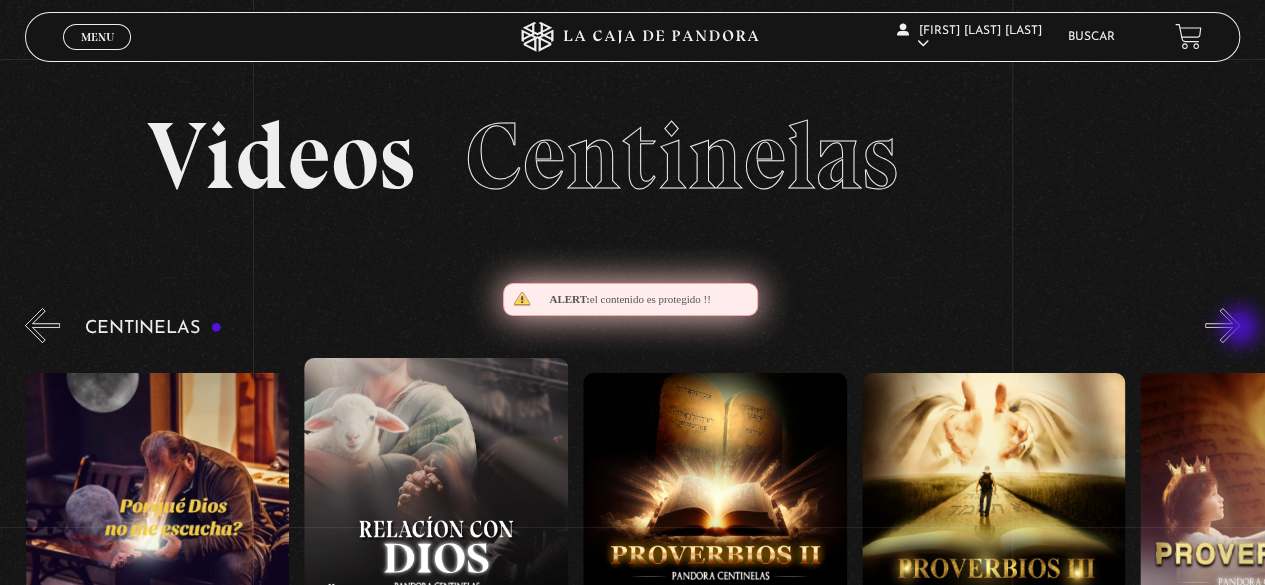 click on "»" at bounding box center [1222, 325] 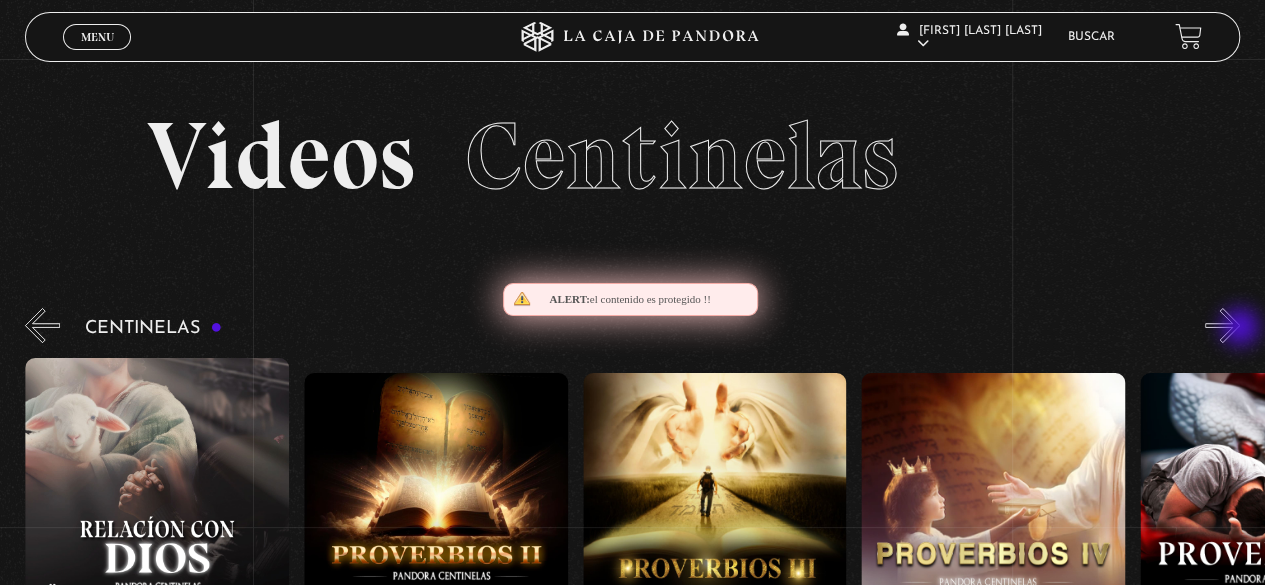 click on "»" at bounding box center (1222, 325) 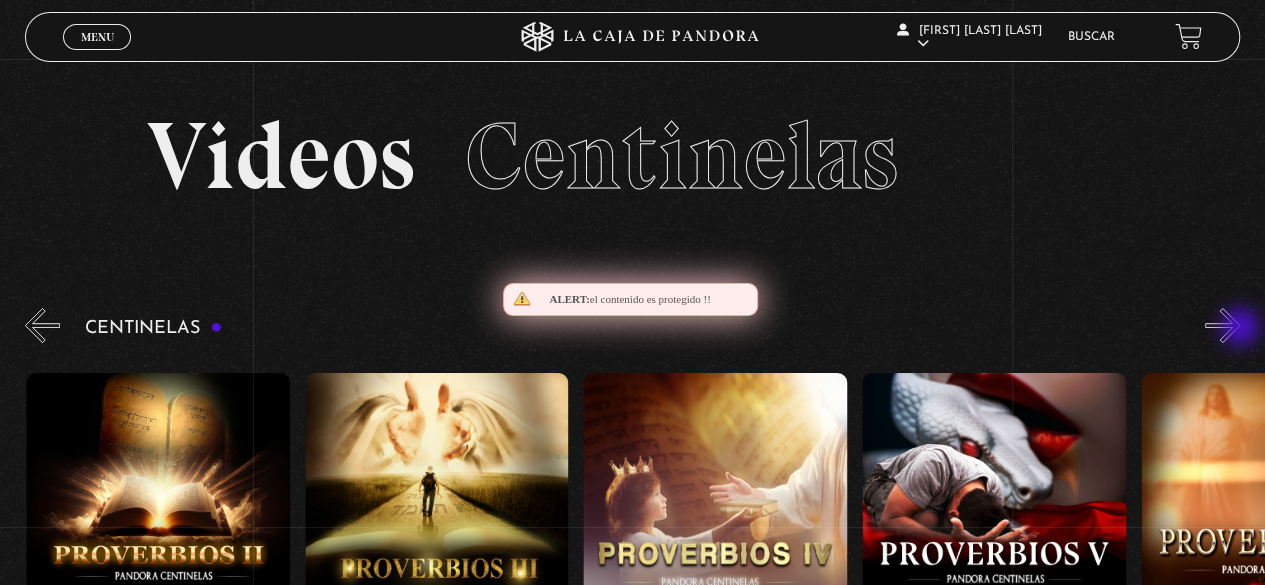 click on "»" at bounding box center [1222, 325] 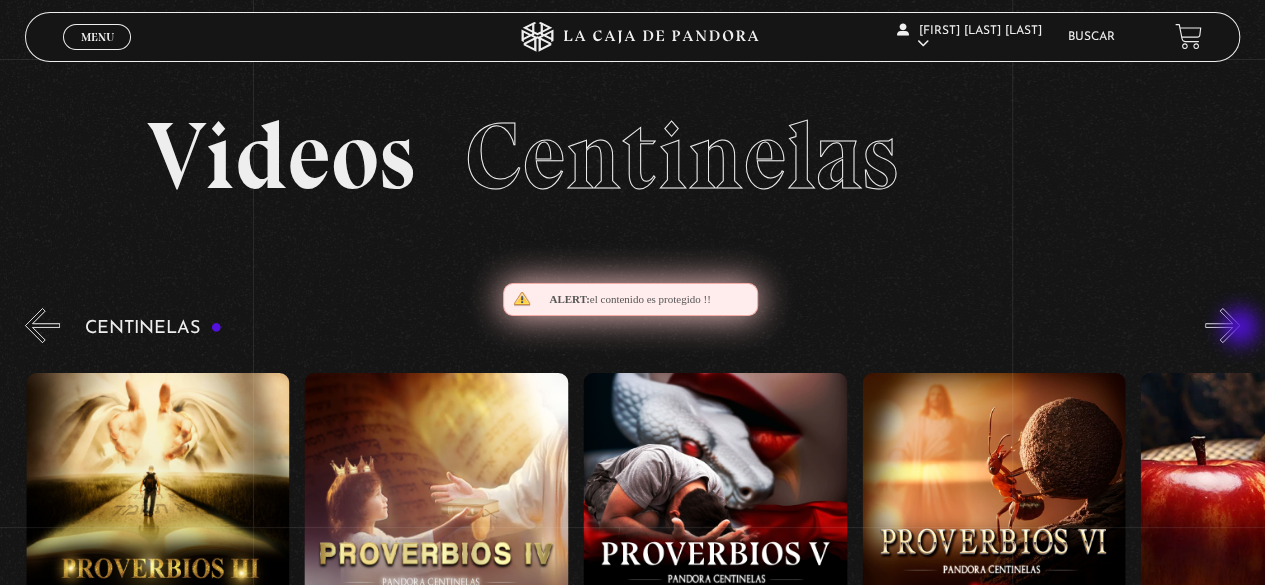 click on "»" at bounding box center [1222, 325] 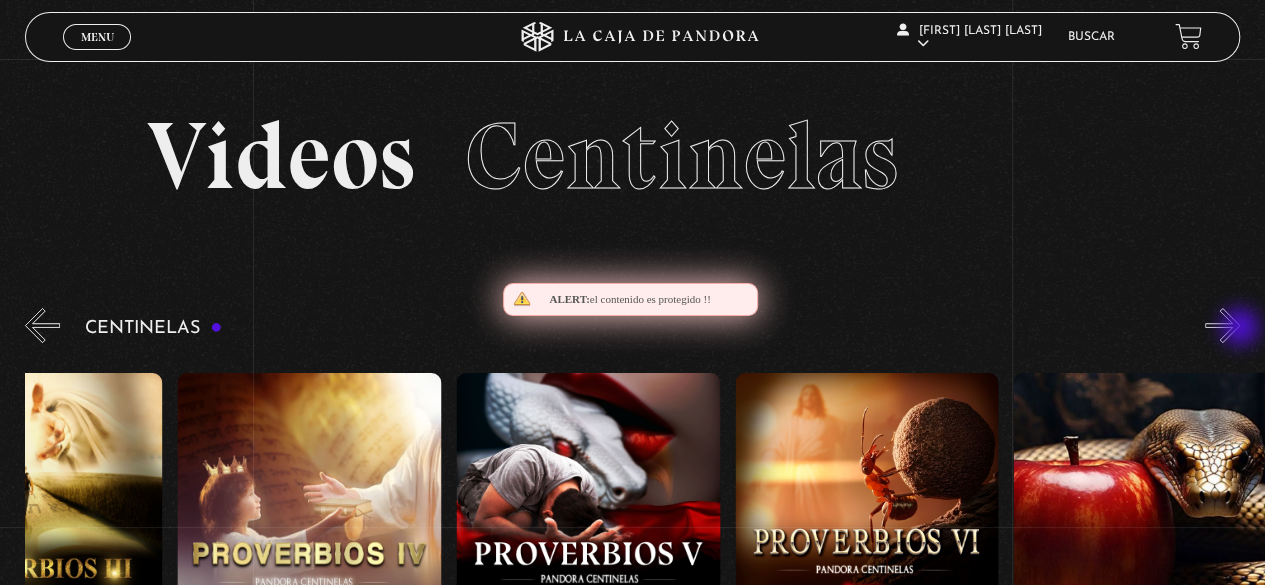 click on "»" at bounding box center [1222, 325] 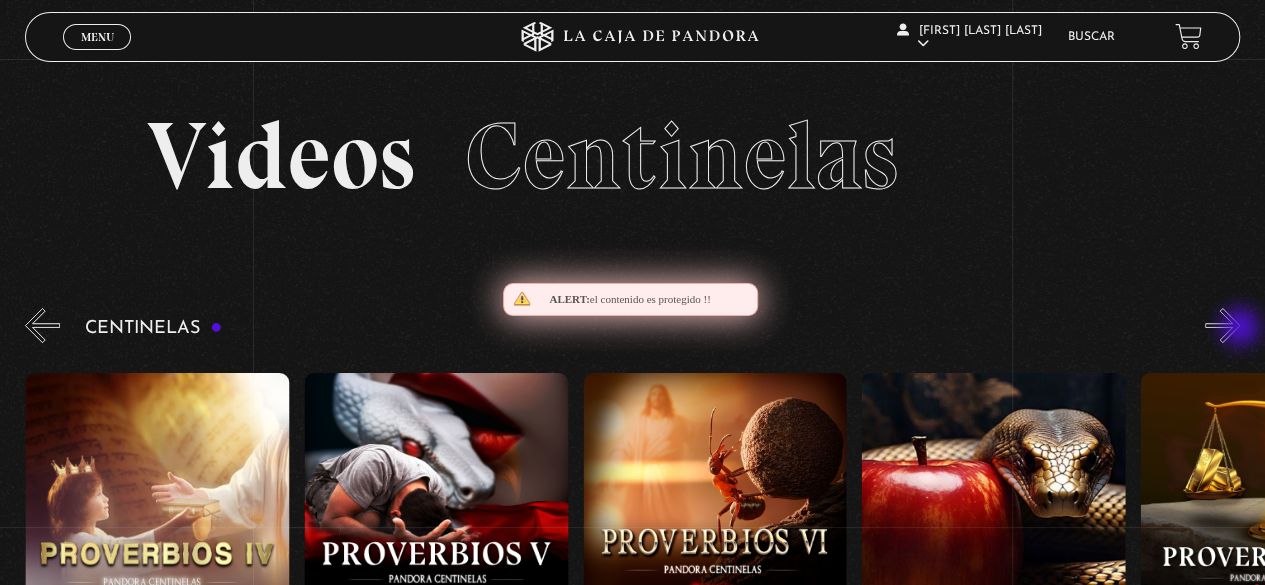 click on "»" at bounding box center (1222, 325) 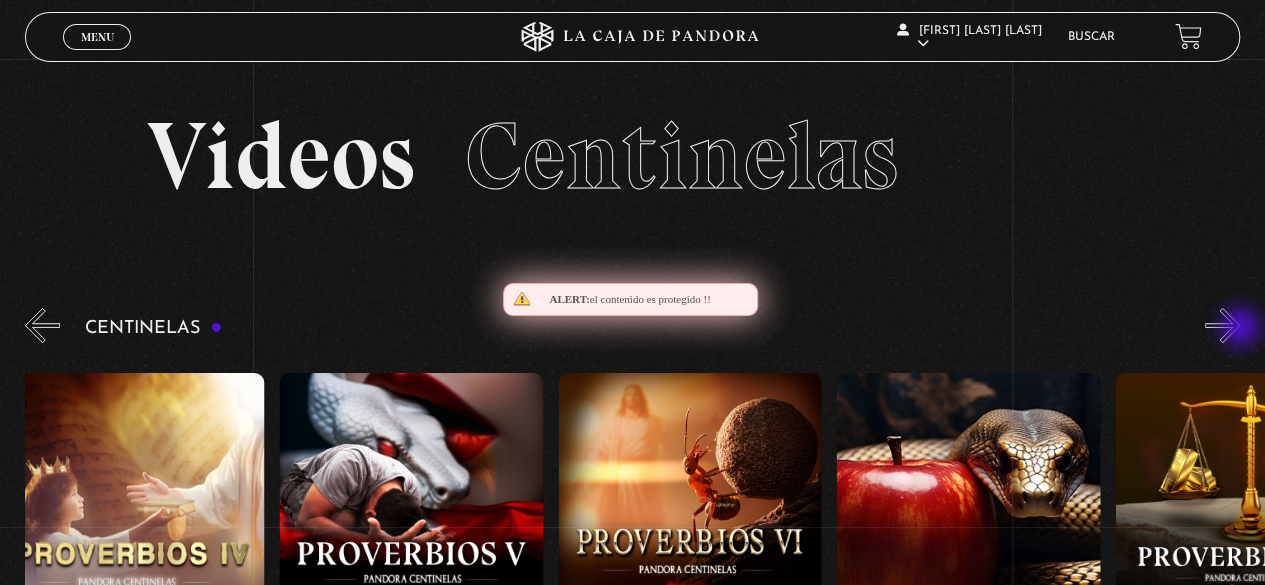 click on "»" at bounding box center [1222, 325] 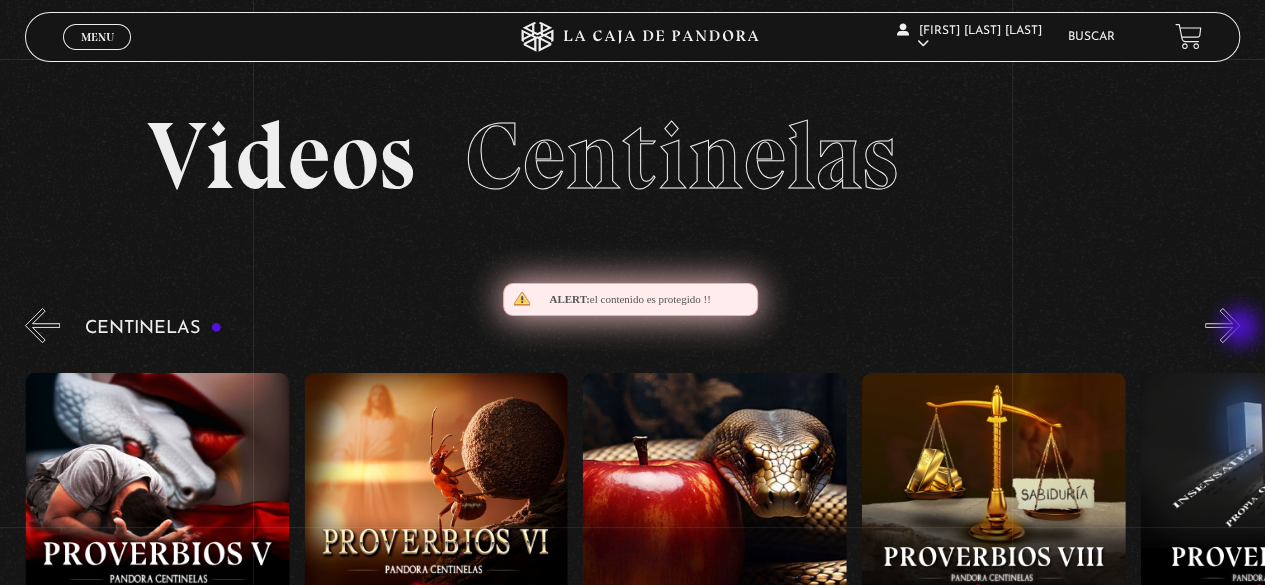 click on "»" at bounding box center (1222, 325) 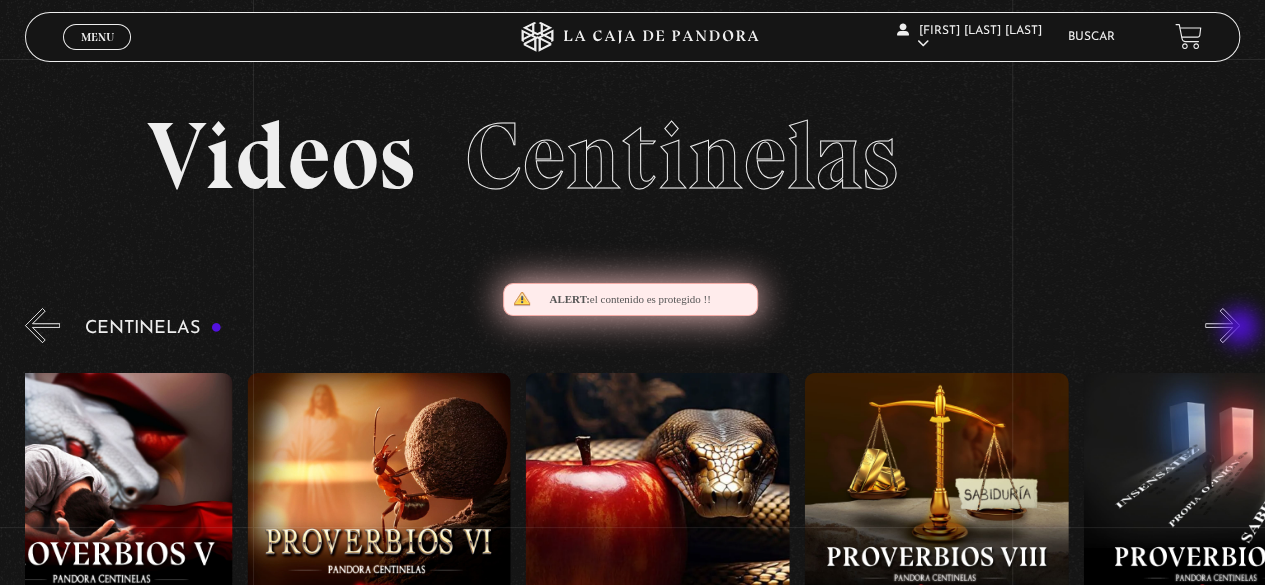 click on "»" at bounding box center (1222, 325) 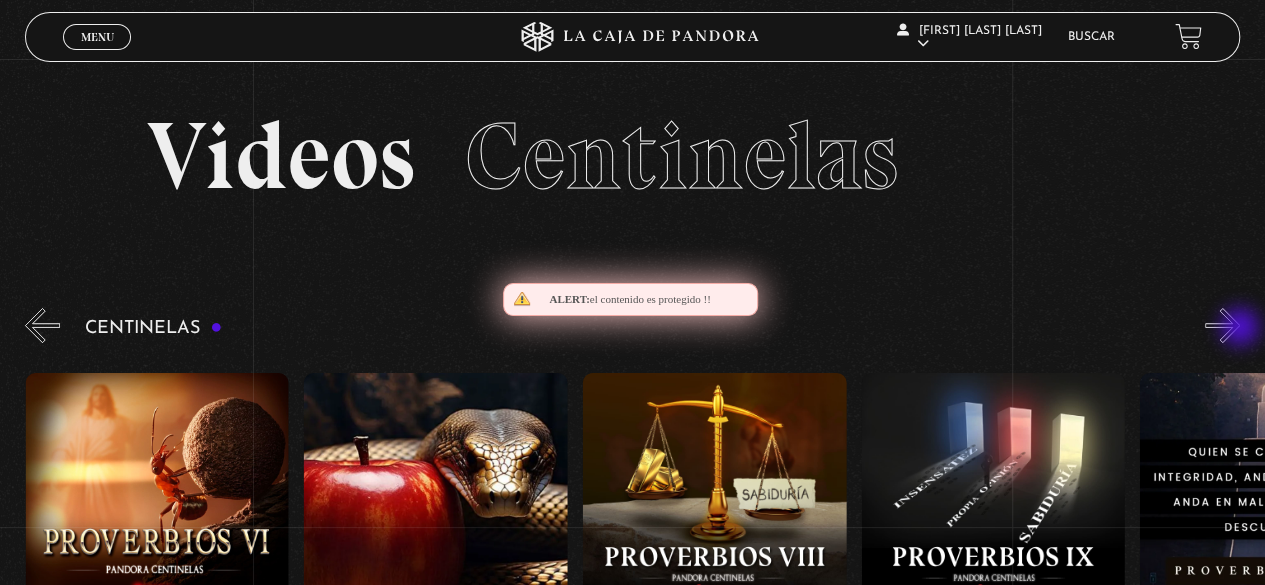 click on "»" at bounding box center (1222, 325) 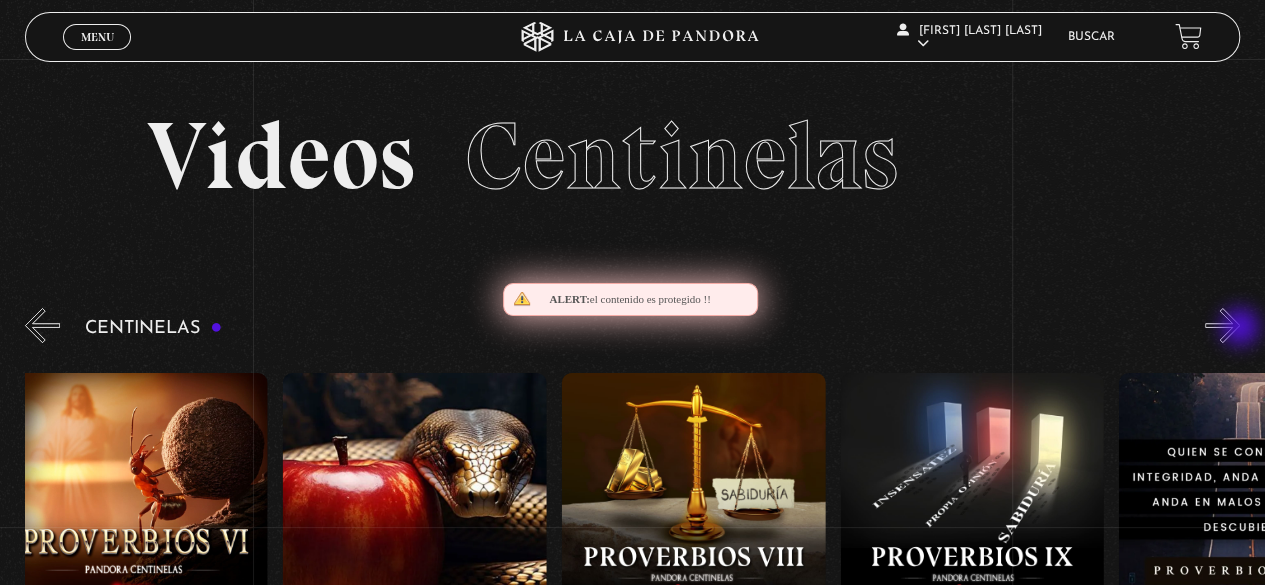 click on "»" at bounding box center [1222, 325] 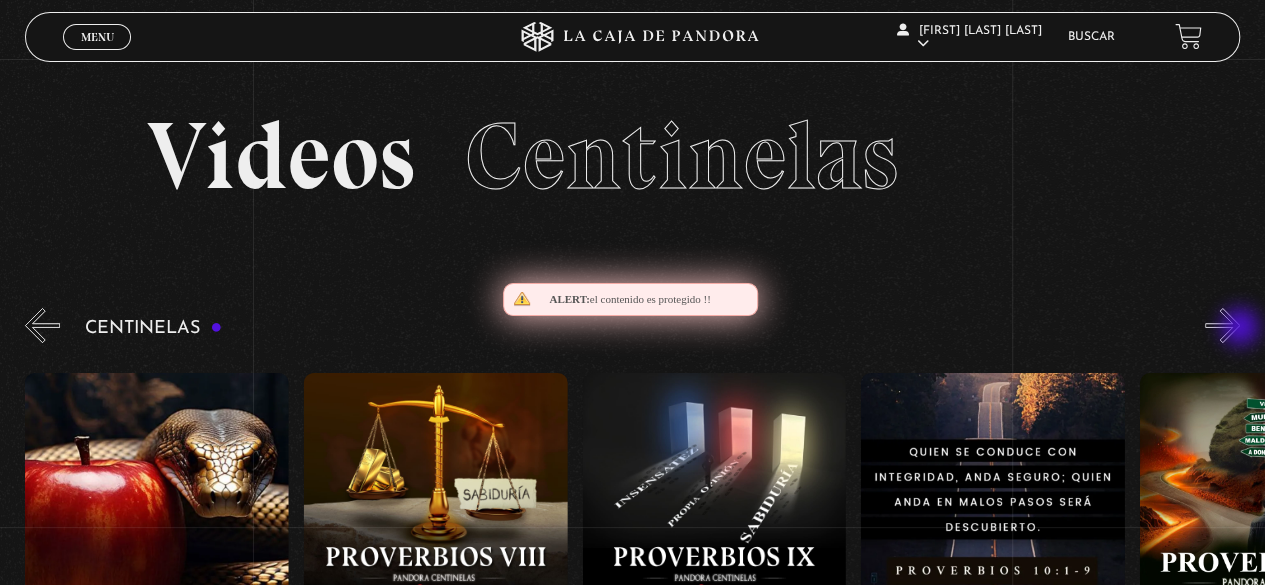 click on "»" at bounding box center (1222, 325) 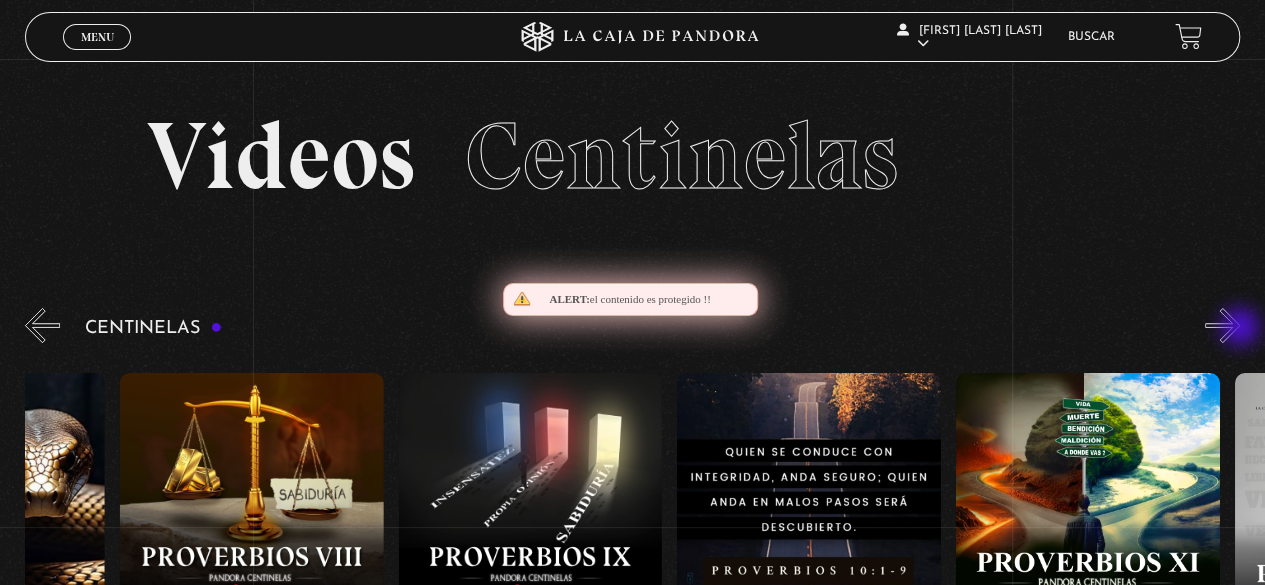 click on "»" at bounding box center (1222, 325) 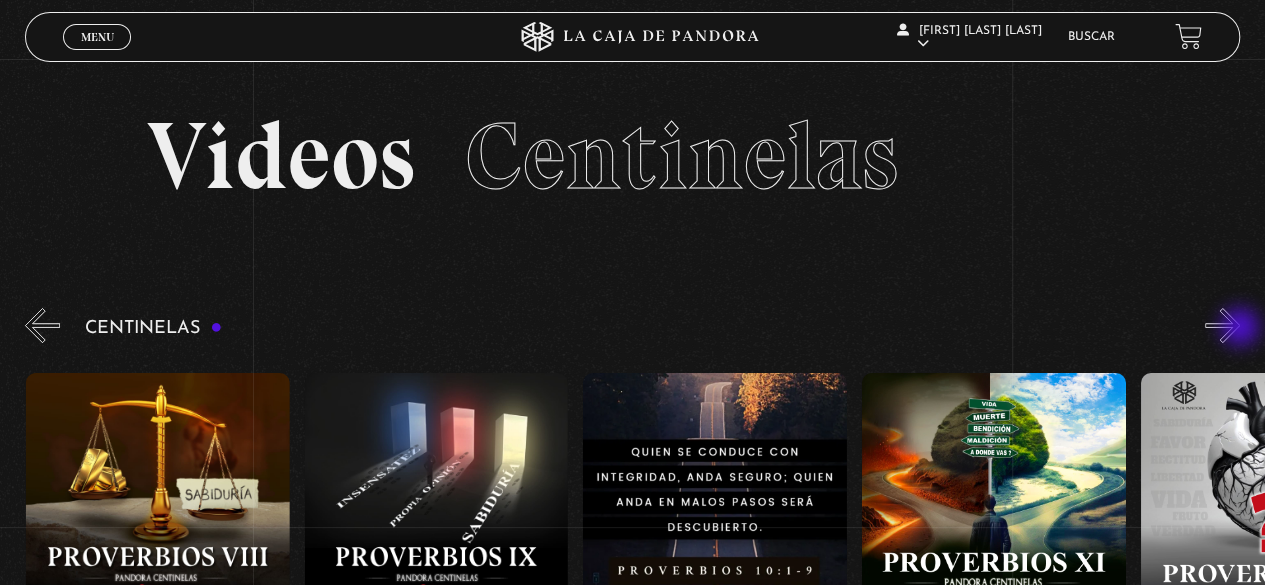 click on "»" at bounding box center [1222, 325] 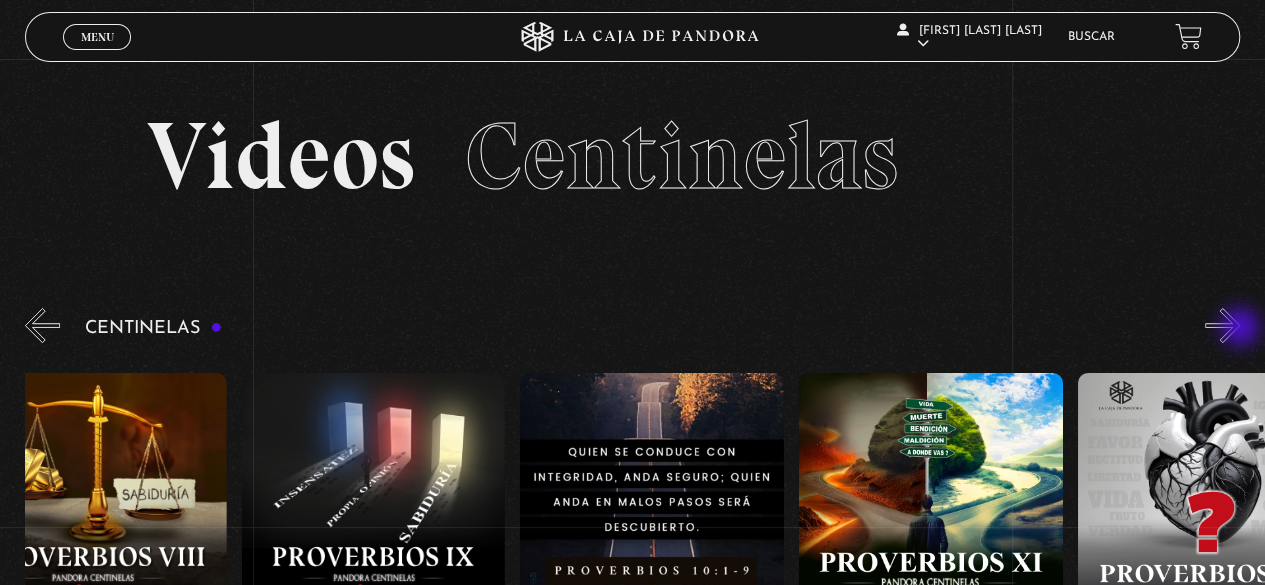 click on "»" at bounding box center [1222, 325] 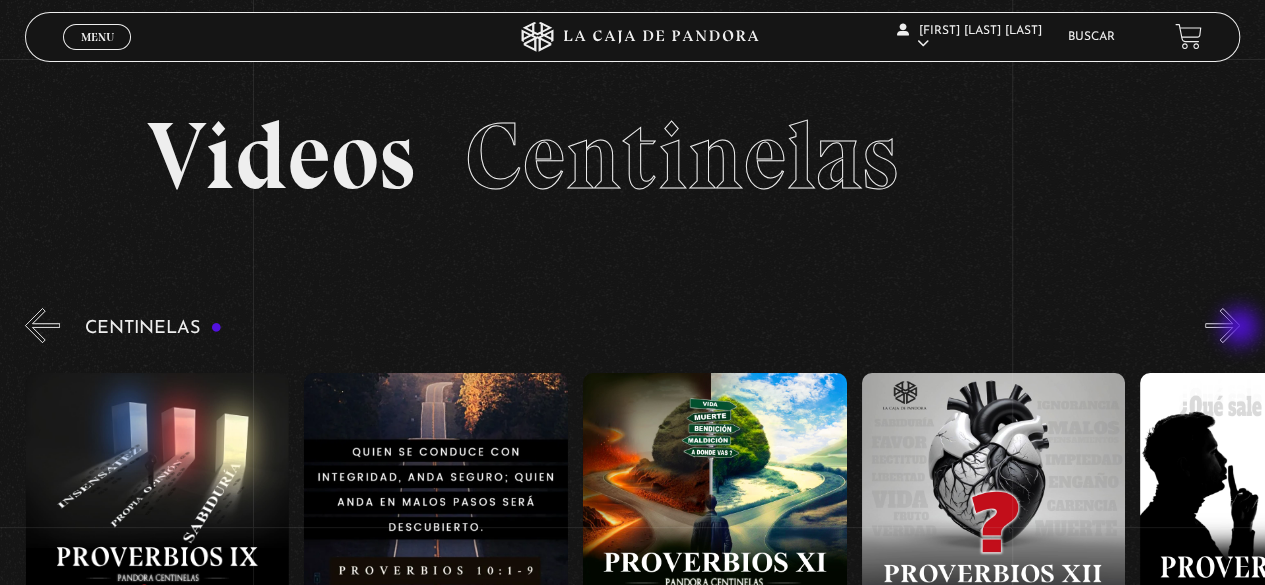 click on "»" at bounding box center (1222, 325) 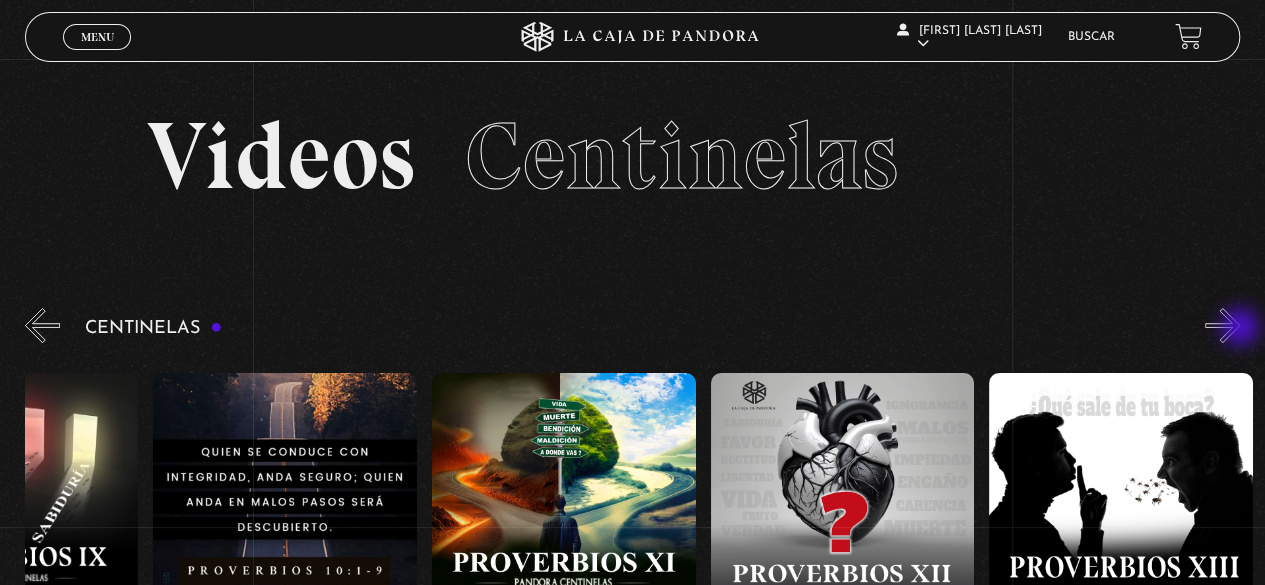 click on "»" at bounding box center [1222, 325] 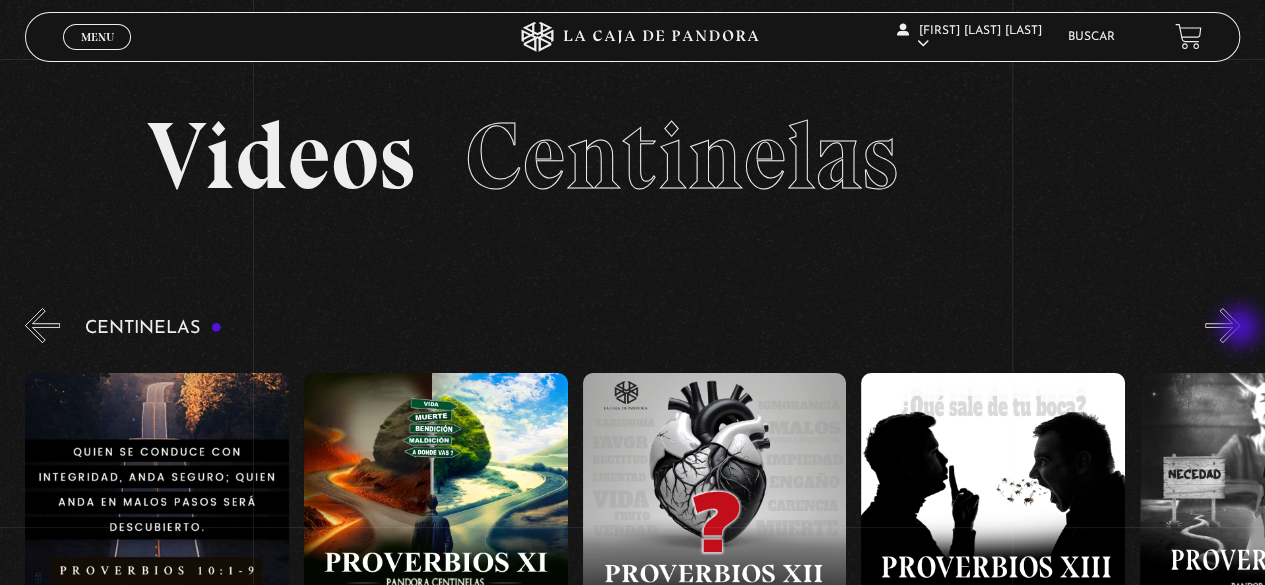 click on "»" at bounding box center [1222, 325] 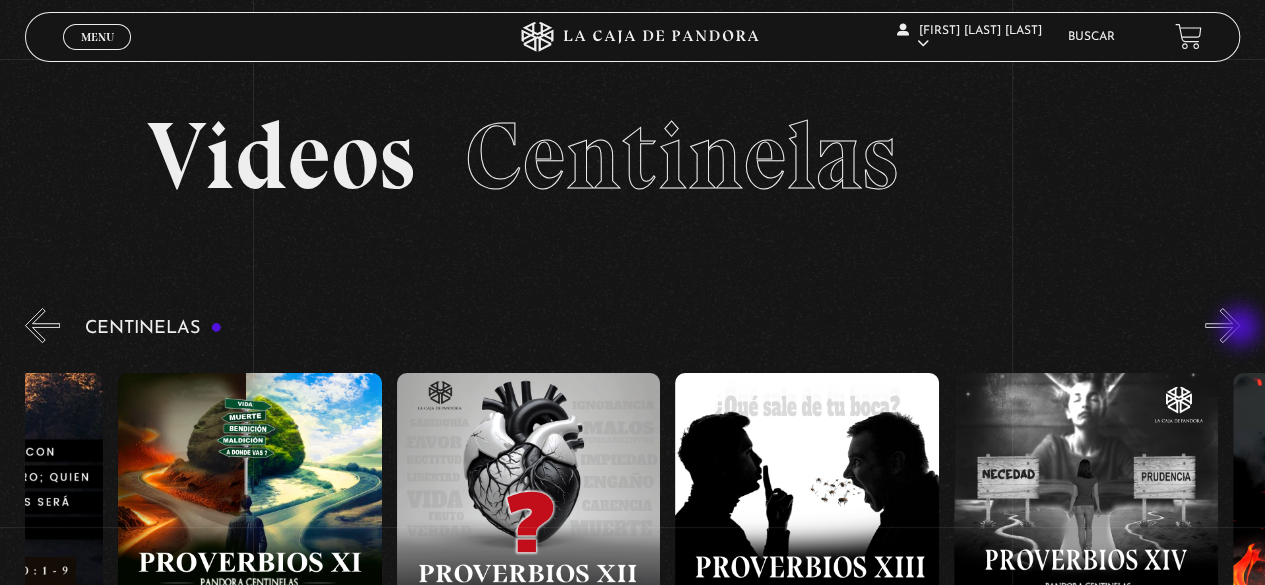 click on "»" at bounding box center (1222, 325) 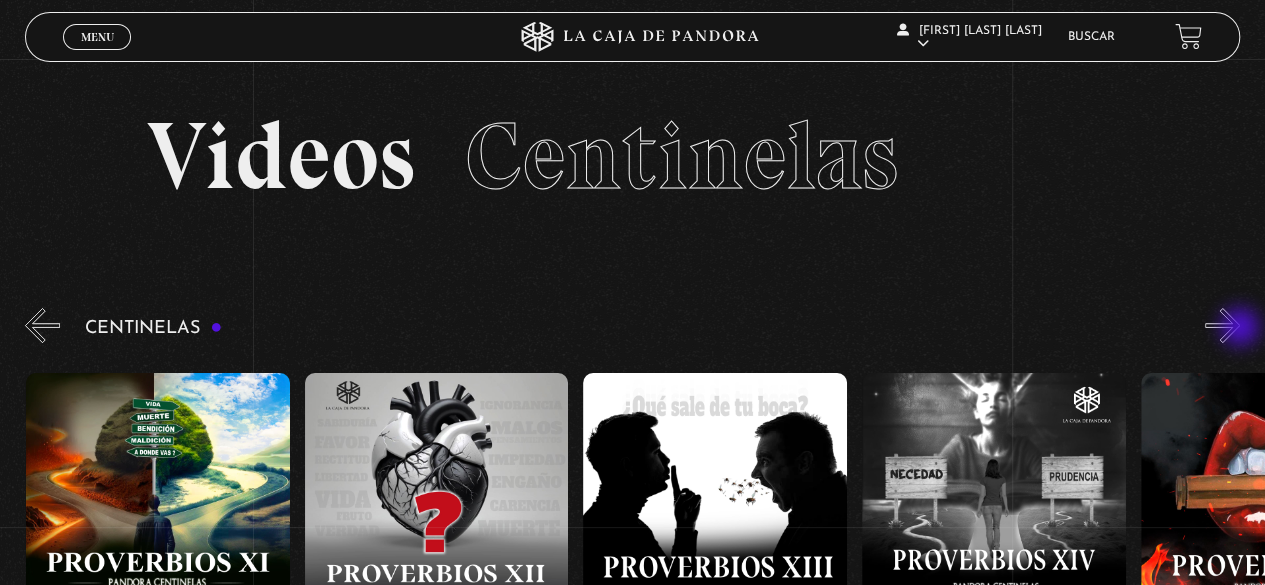 click on "»" at bounding box center (1222, 325) 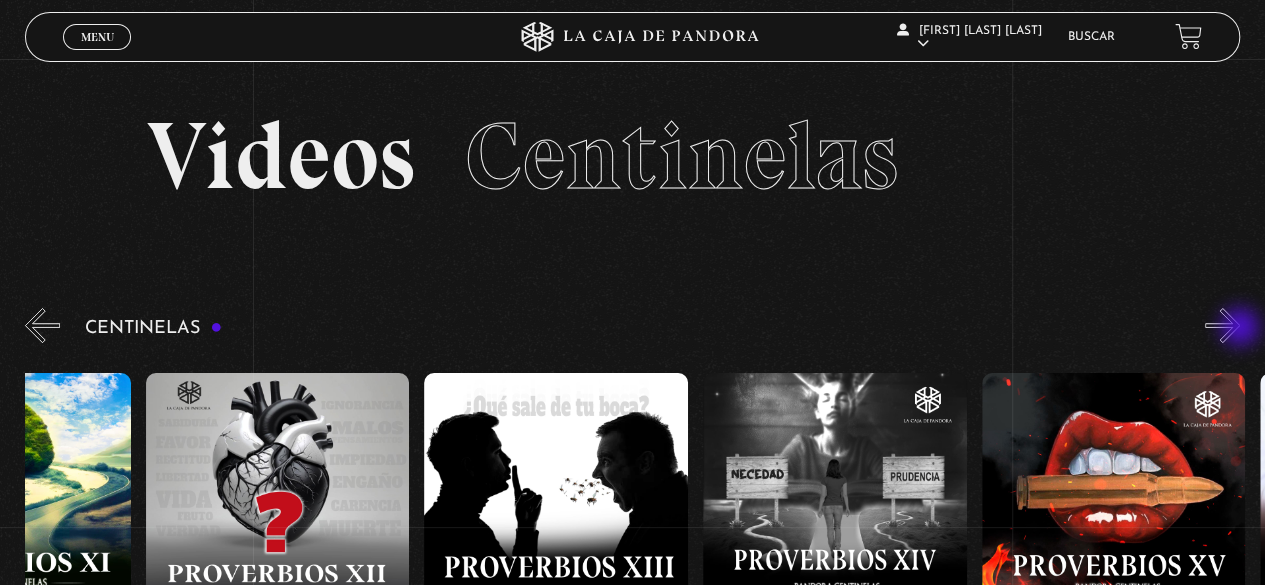 click on "»" at bounding box center [1222, 325] 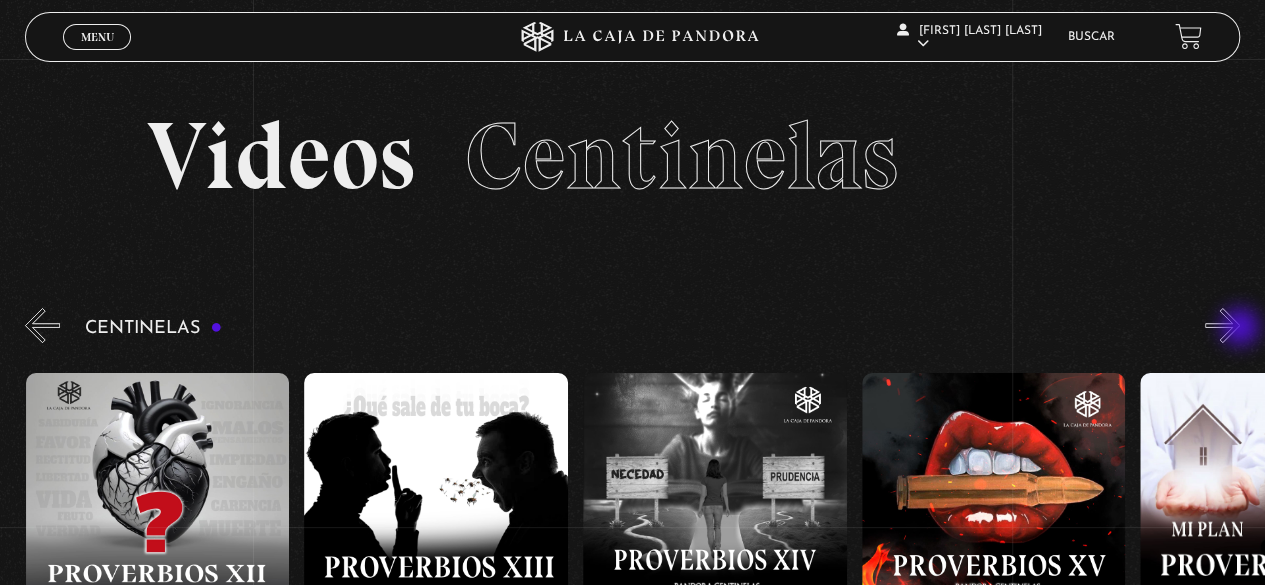 click on "»" at bounding box center (1222, 325) 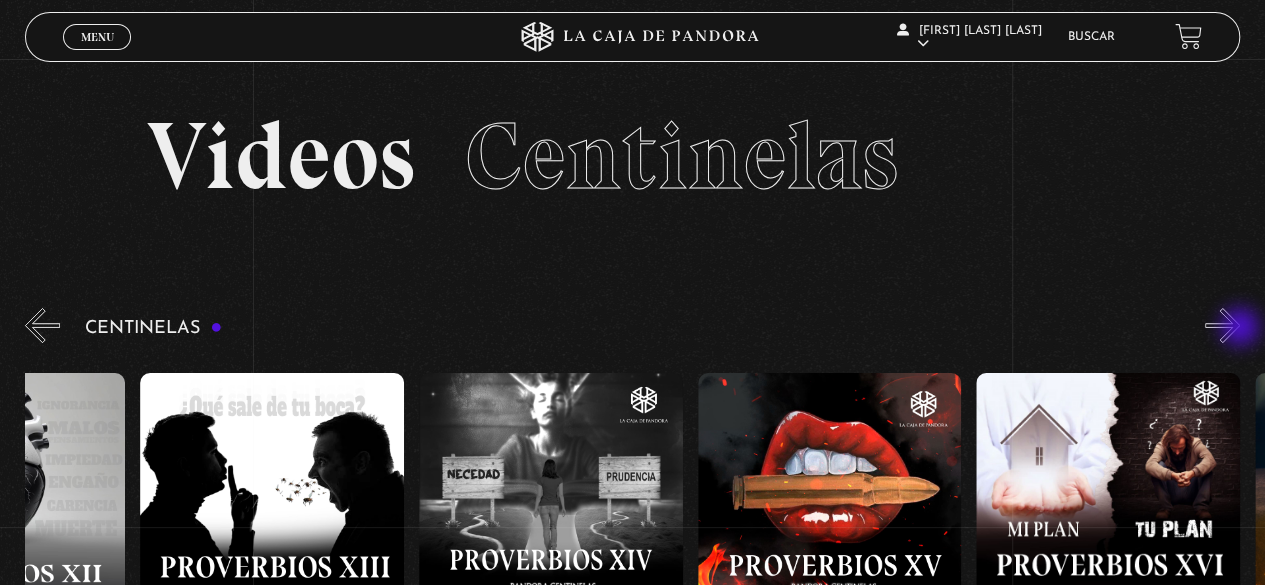 click on "»" at bounding box center [1222, 325] 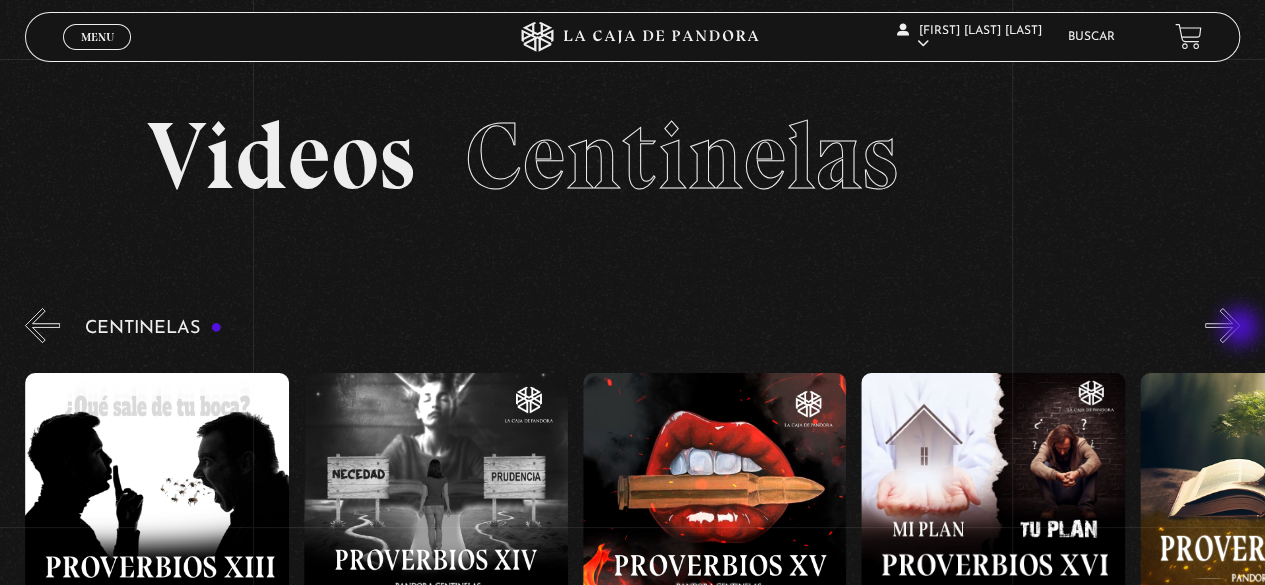 click on "»" at bounding box center [1222, 325] 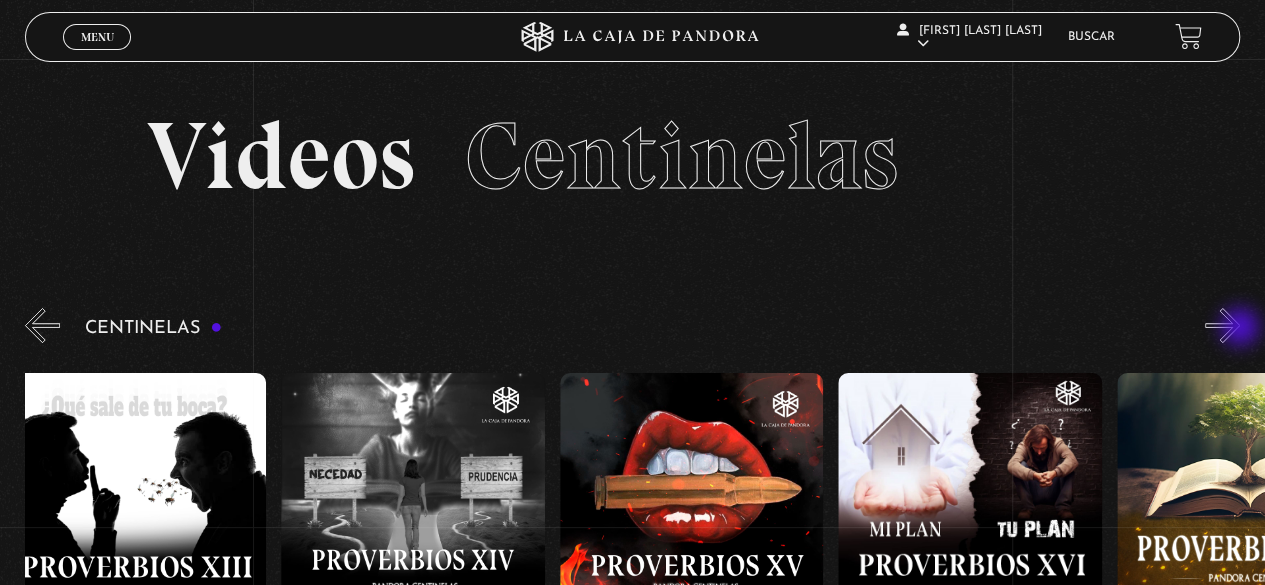 click on "»" at bounding box center (1222, 325) 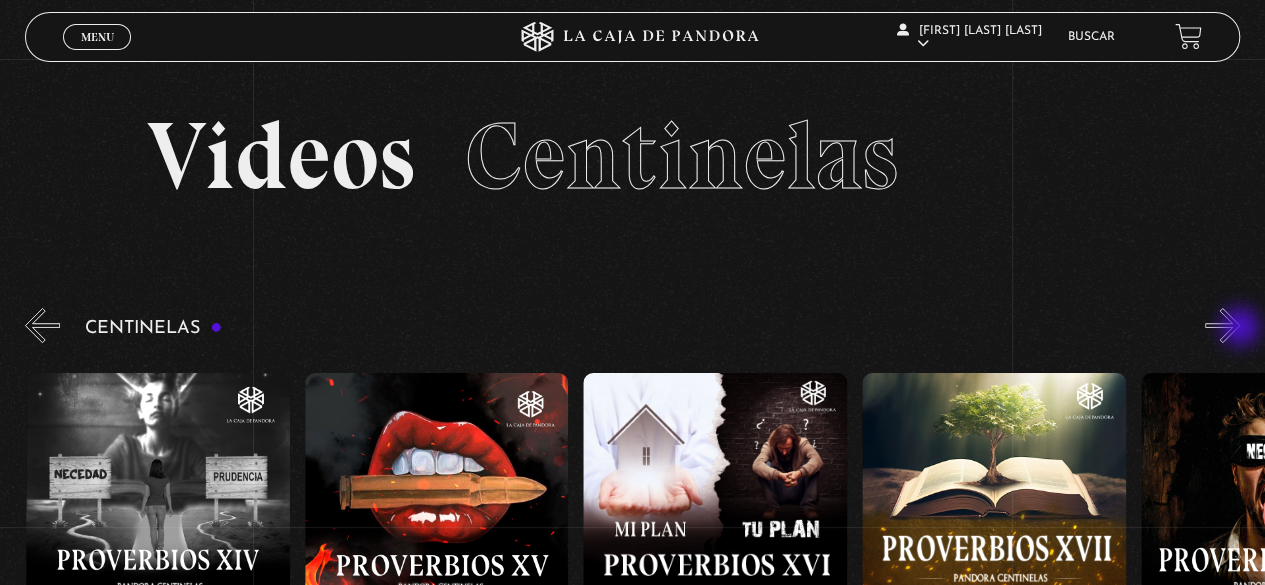 click on "»" at bounding box center [1222, 325] 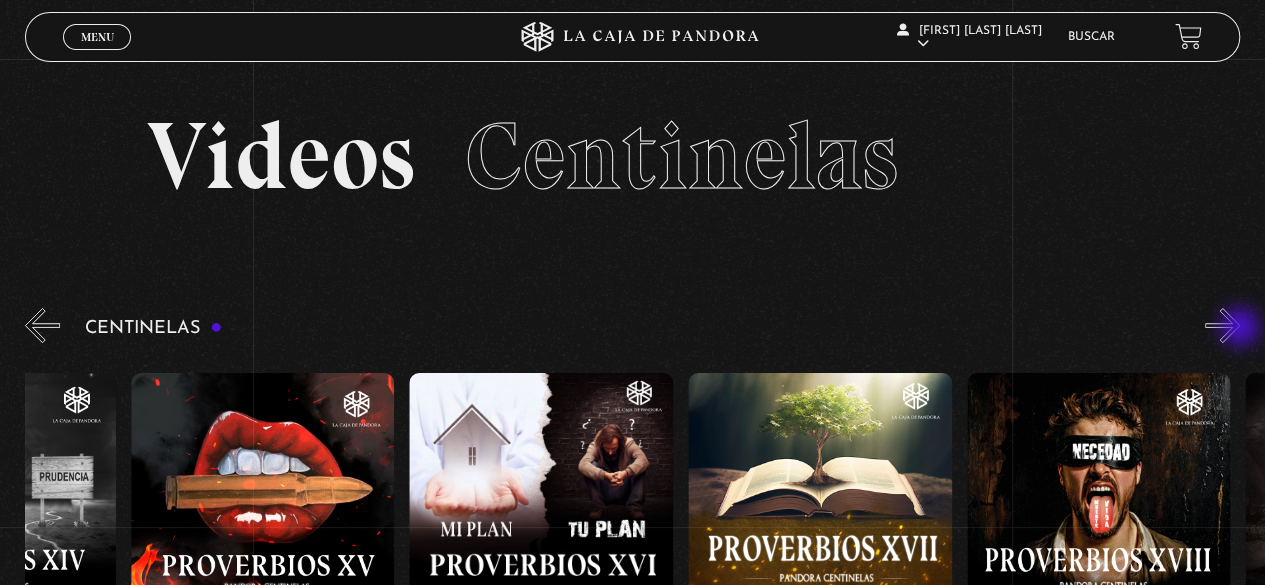 click on "»" at bounding box center [1222, 325] 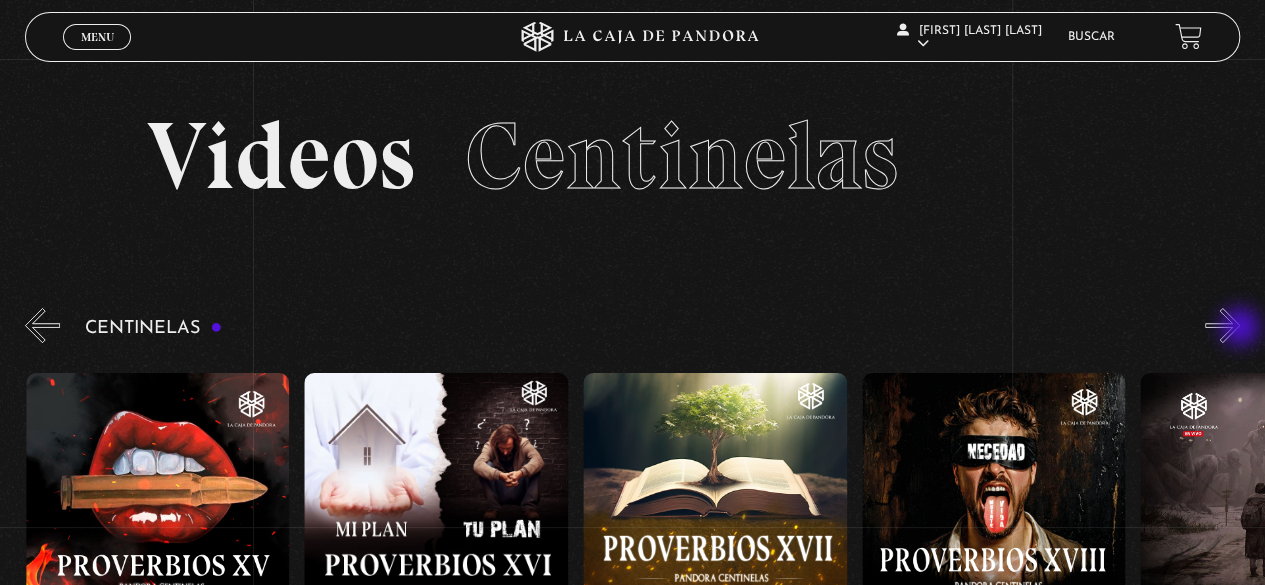 click on "»" at bounding box center (1222, 325) 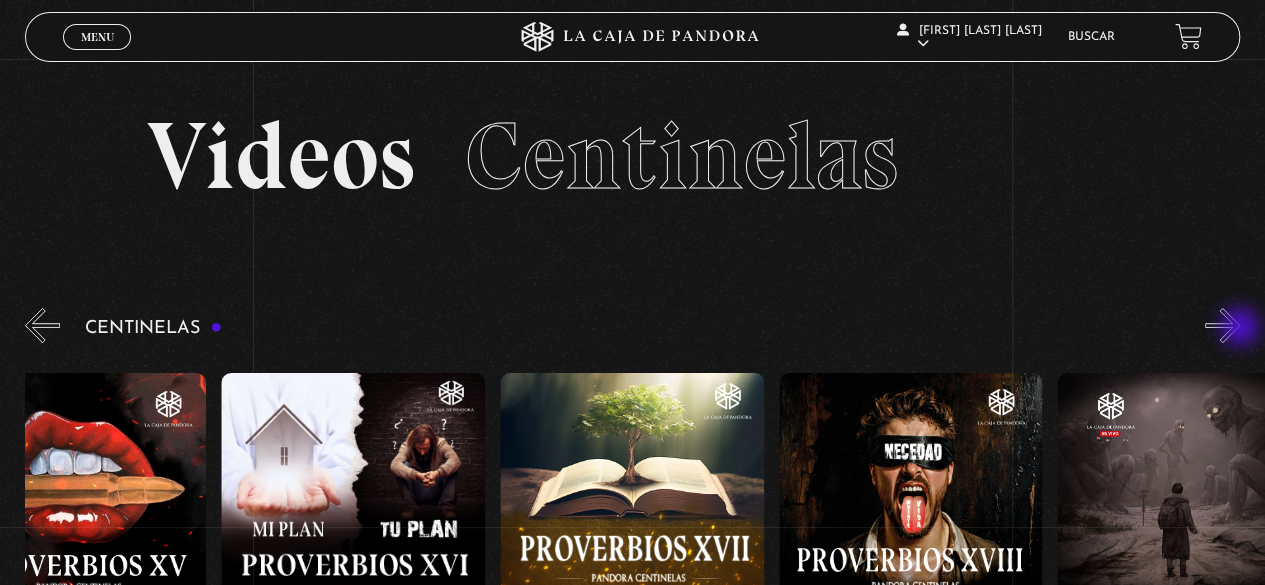 click on "»" at bounding box center [1222, 325] 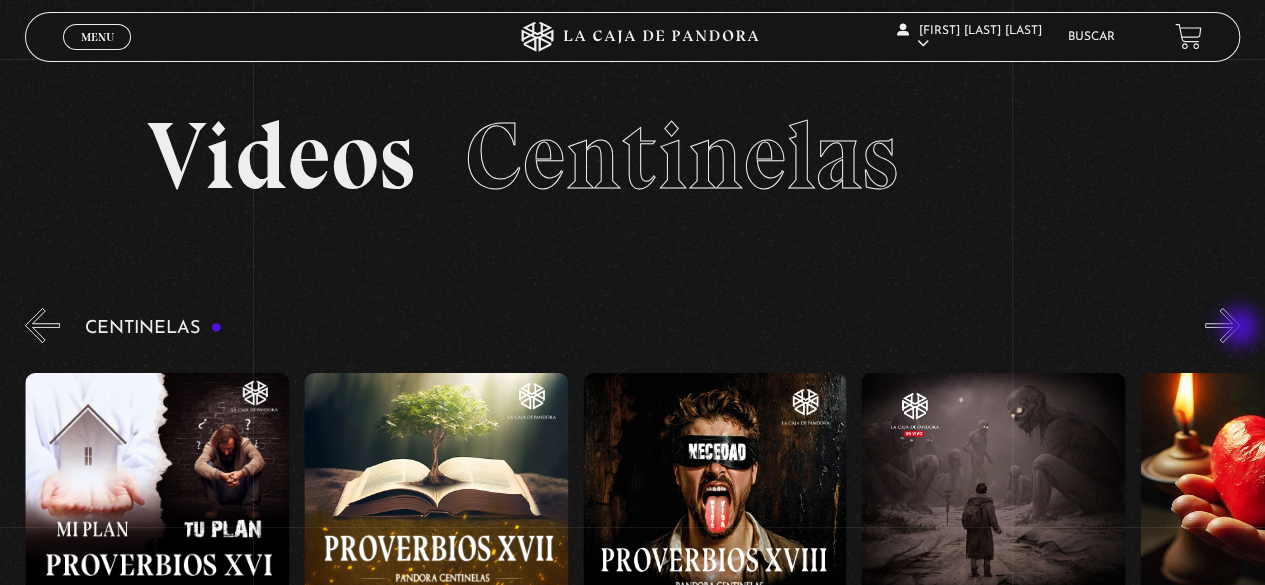 click on "»" at bounding box center [1222, 325] 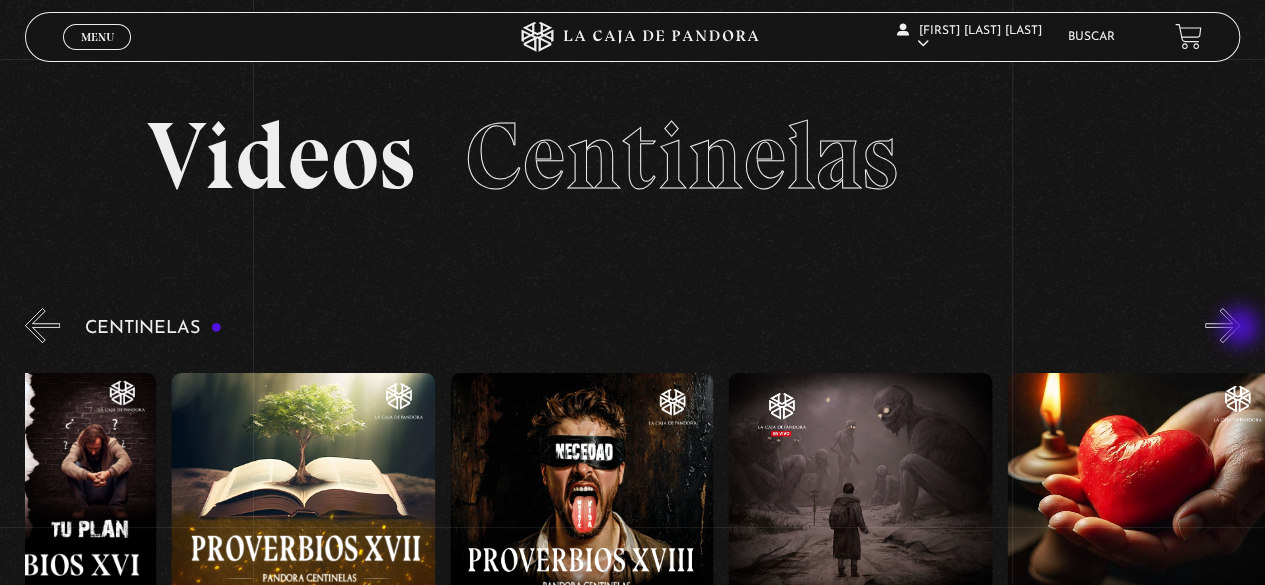 click on "»" at bounding box center [1222, 325] 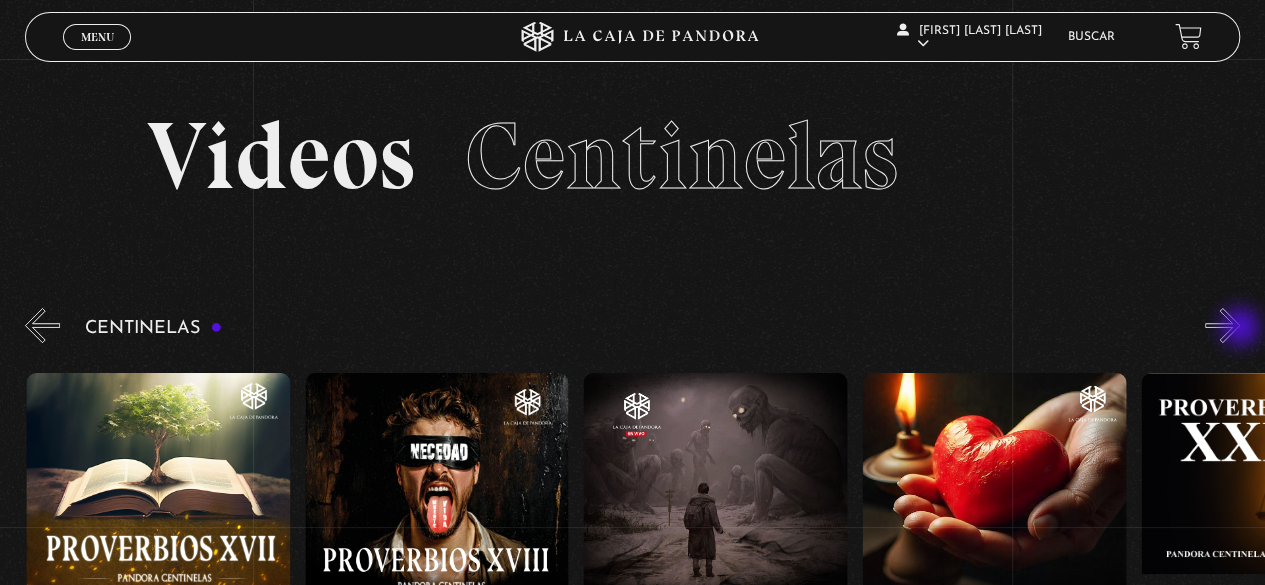 click on "»" at bounding box center (1222, 325) 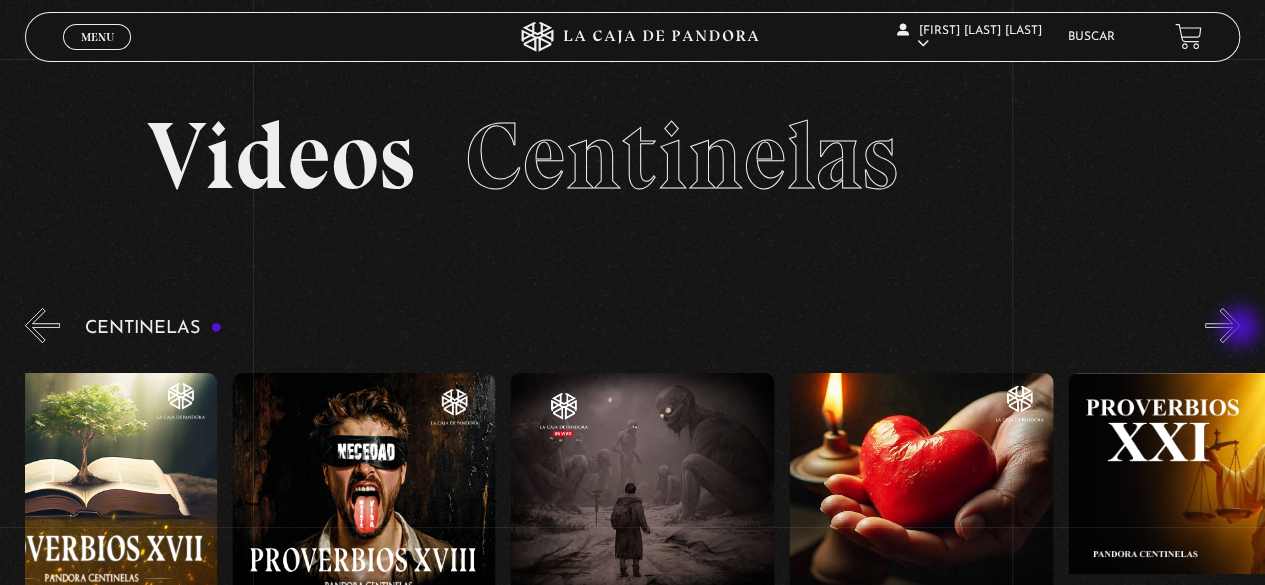 click on "»" at bounding box center (1222, 325) 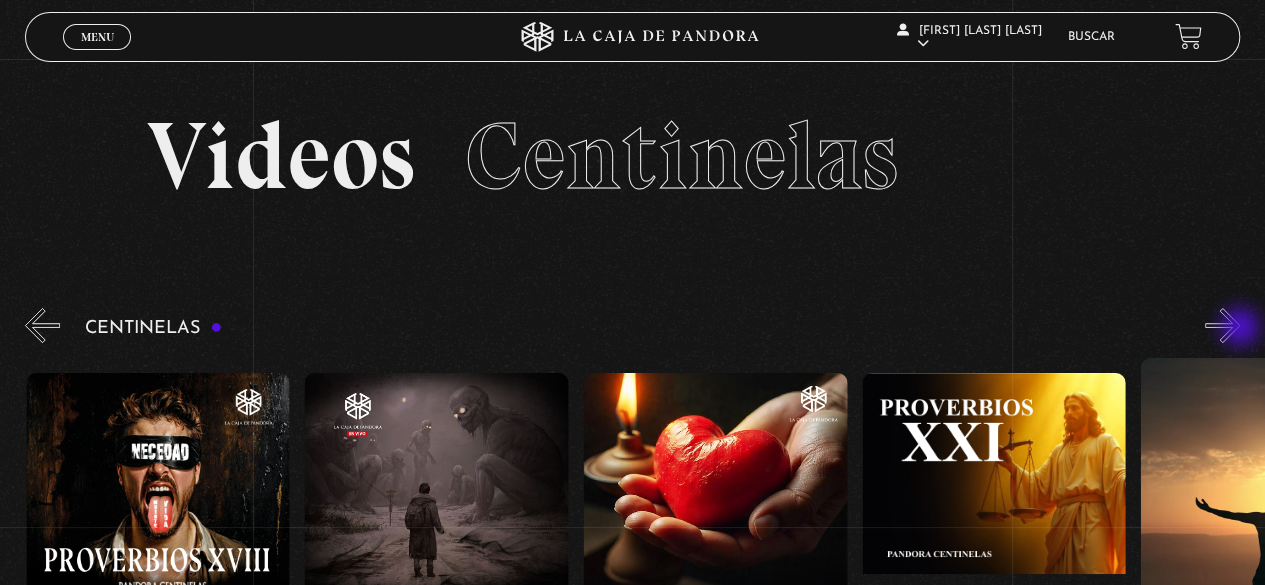 click on "»" at bounding box center (1222, 325) 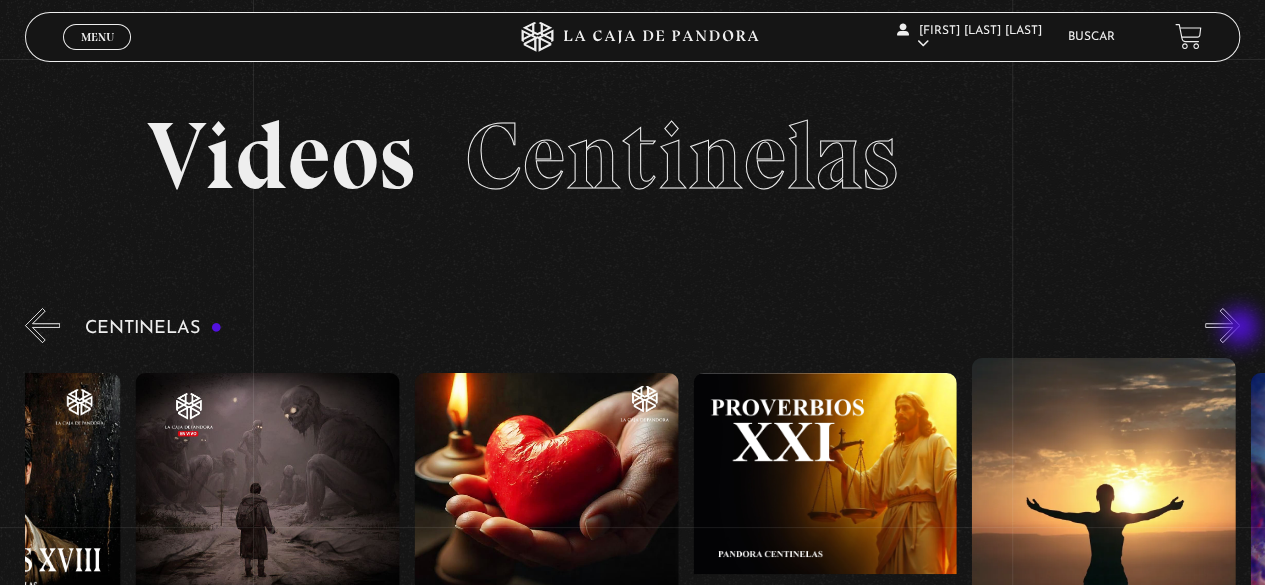 click on "»" at bounding box center [1222, 325] 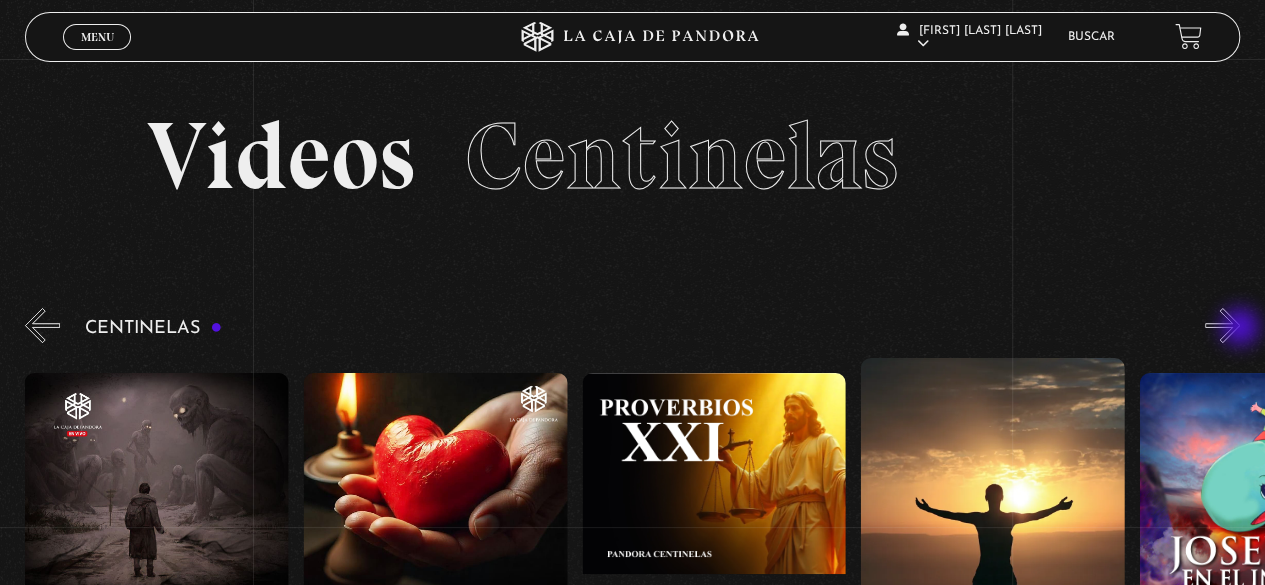 click on "»" at bounding box center [1222, 325] 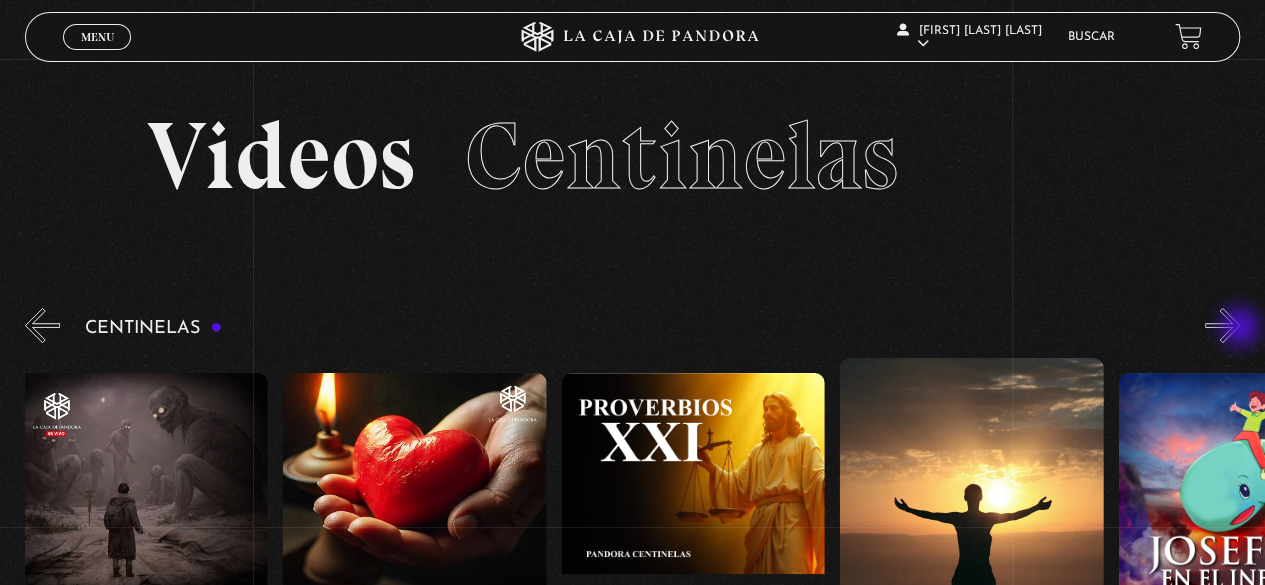 click on "»" at bounding box center [1222, 325] 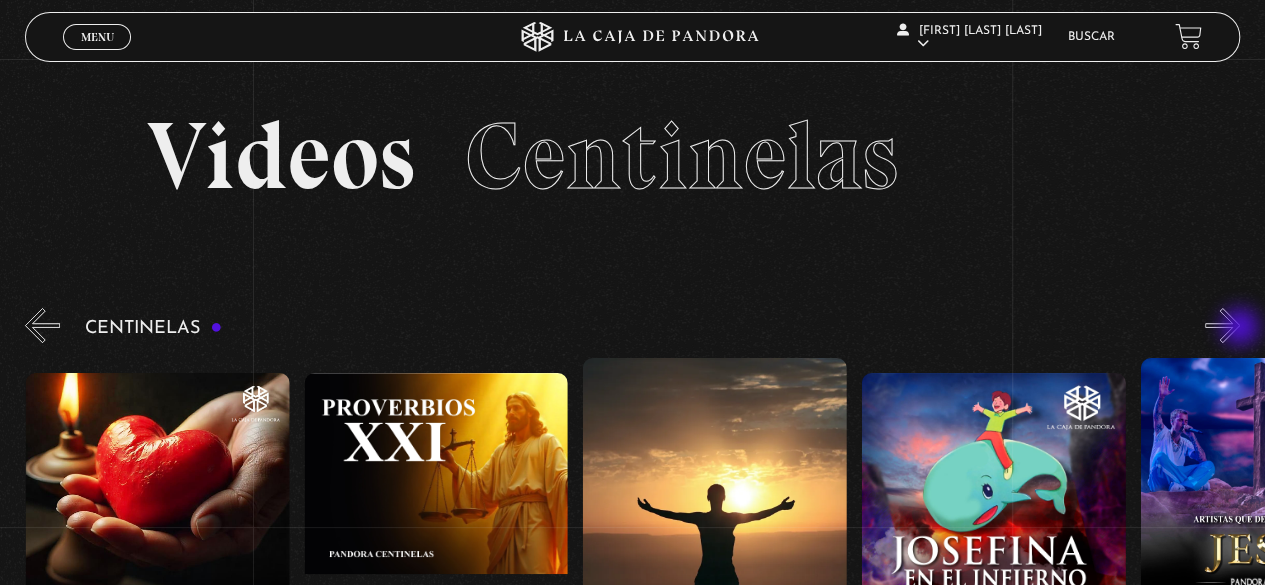click on "»" at bounding box center [1222, 325] 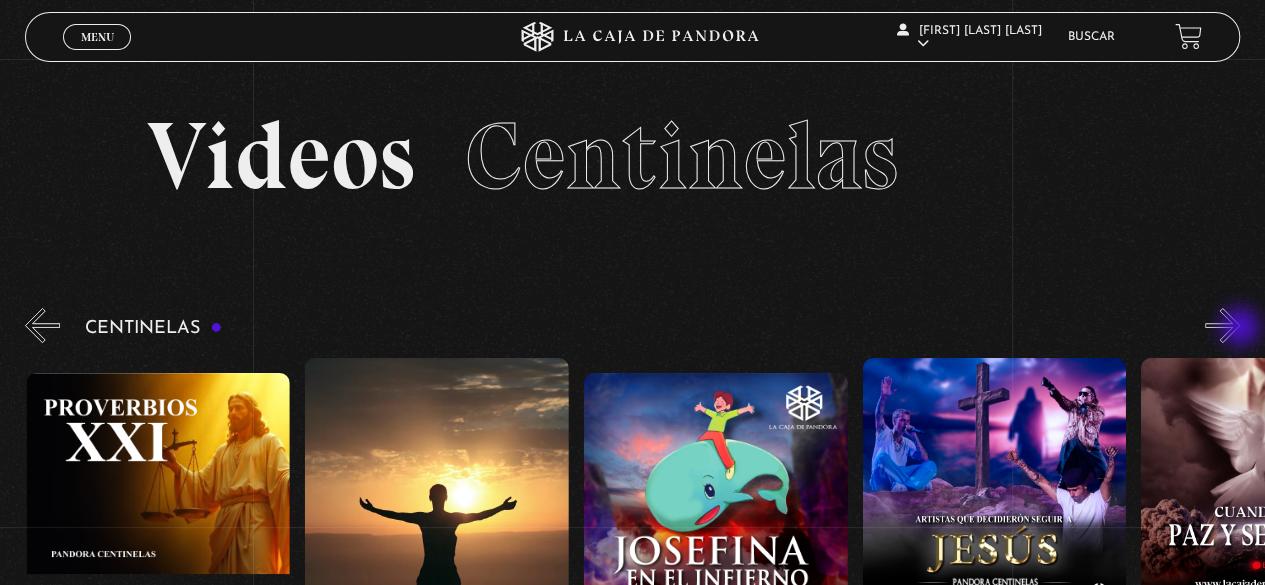 scroll, scrollTop: 0, scrollLeft: 6409, axis: horizontal 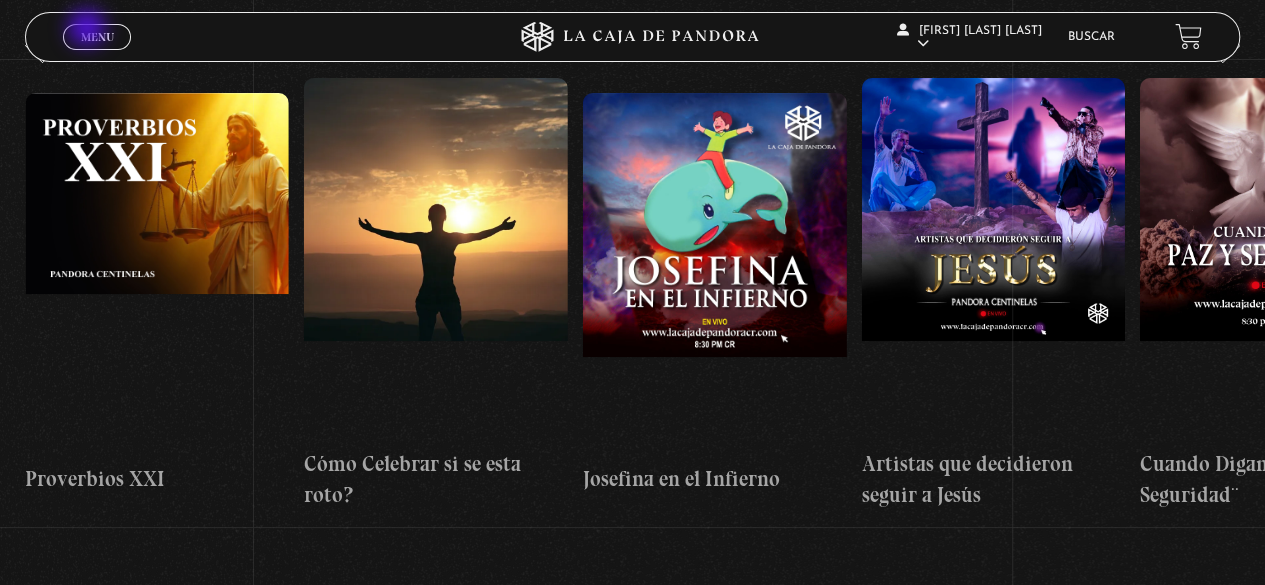 click on "Menu" at bounding box center (97, 37) 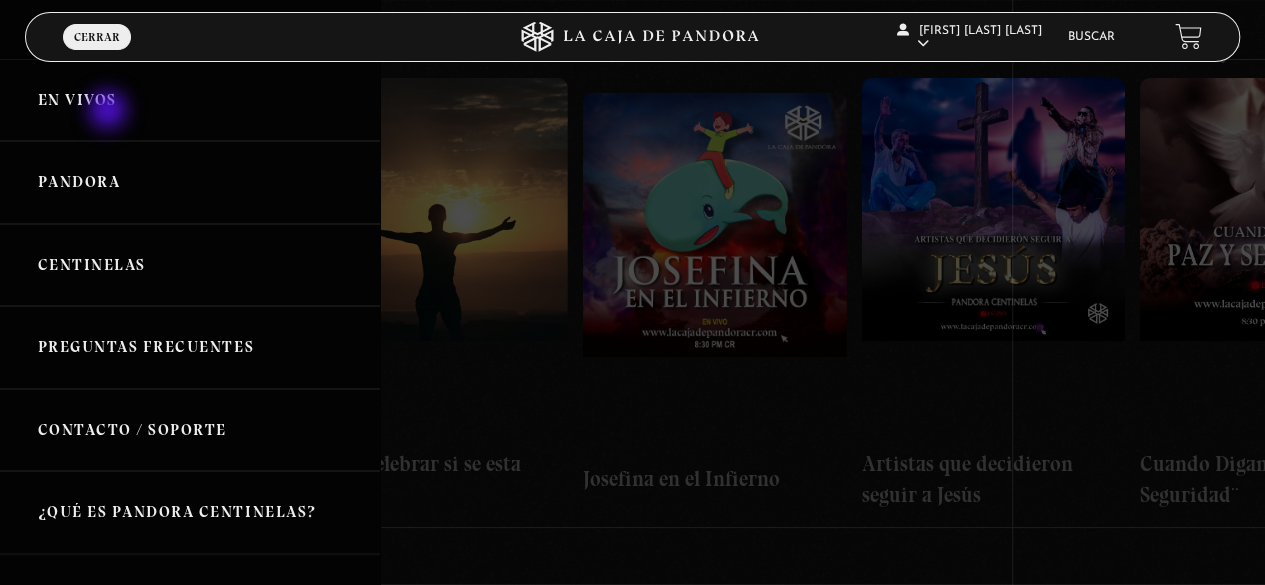 click on "En vivos" at bounding box center [190, 100] 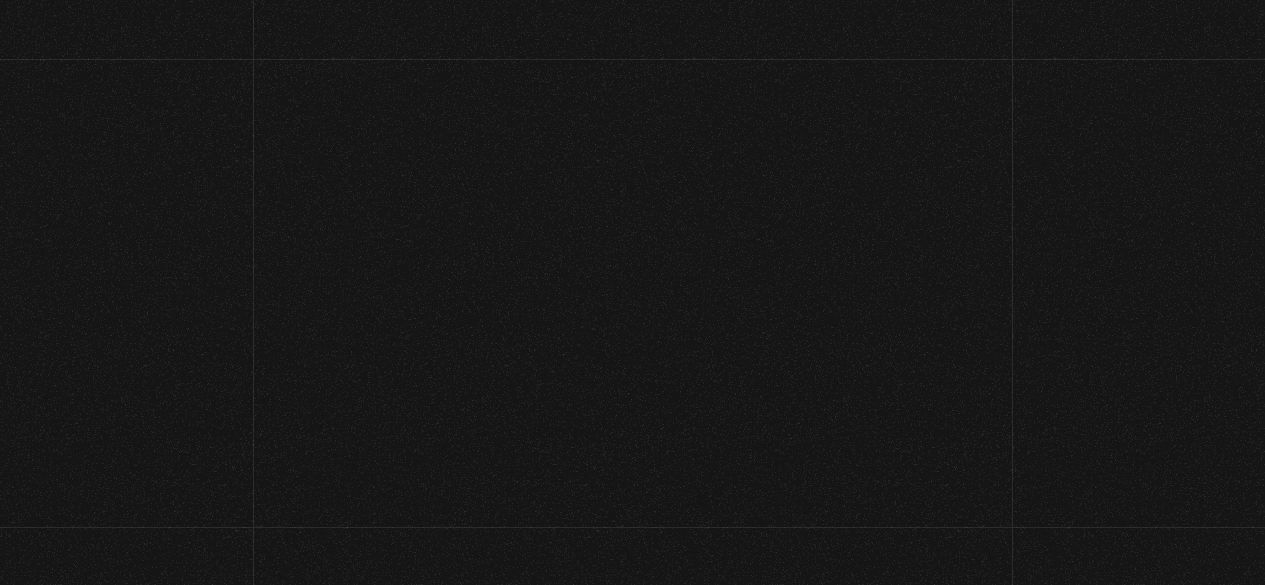 scroll, scrollTop: 0, scrollLeft: 0, axis: both 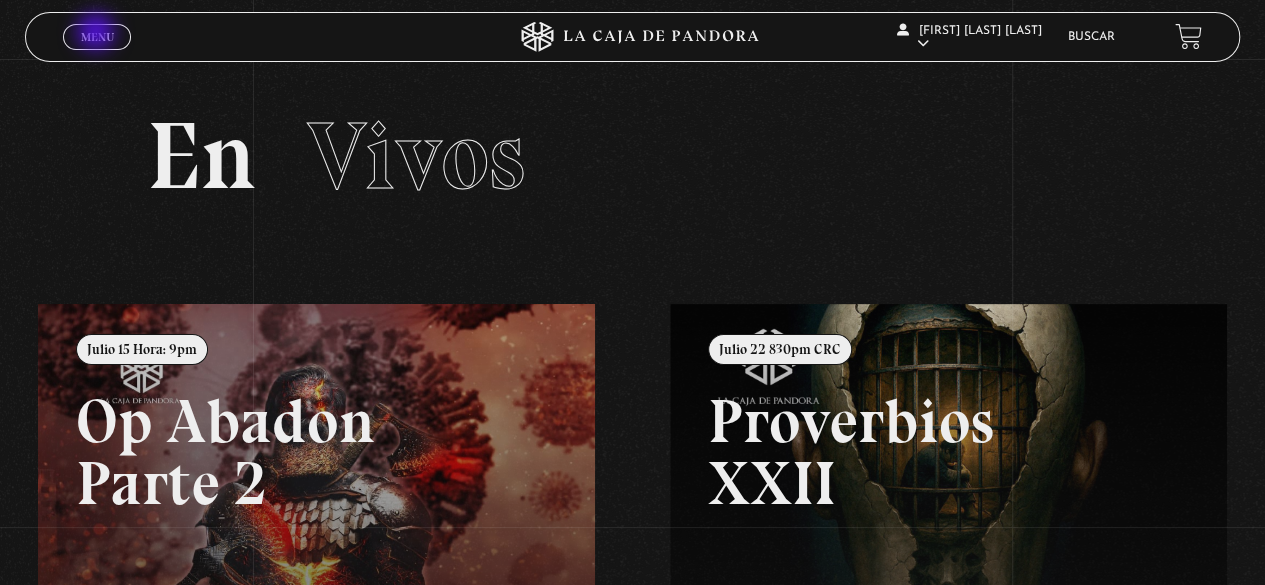 click on "Menu" at bounding box center [97, 37] 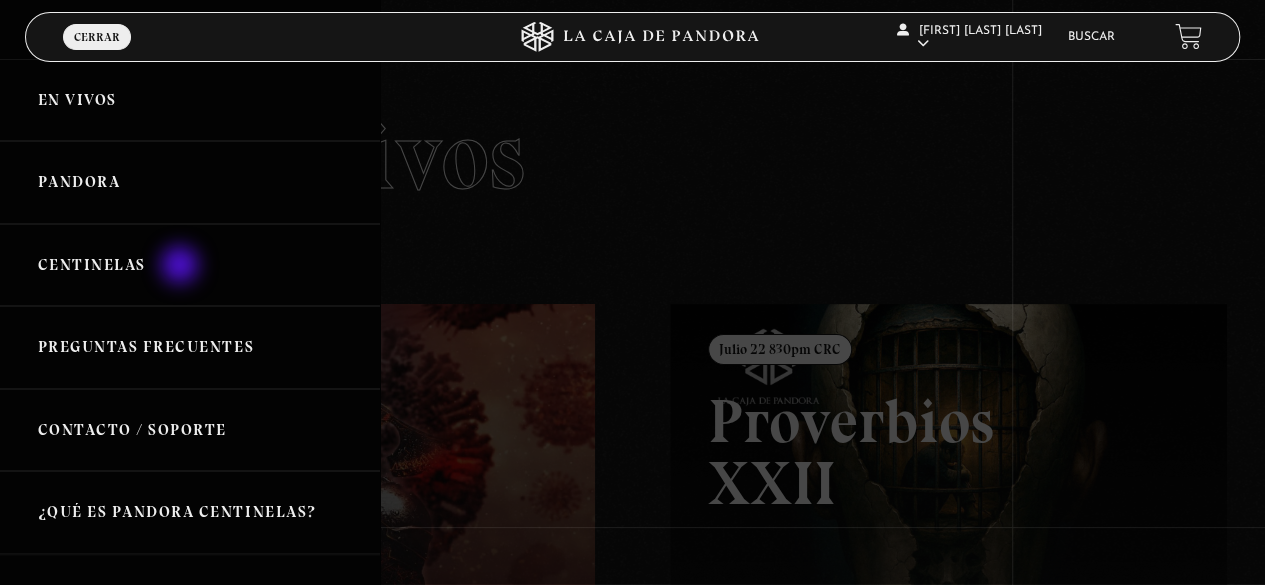 click on "Centinelas" at bounding box center [190, 265] 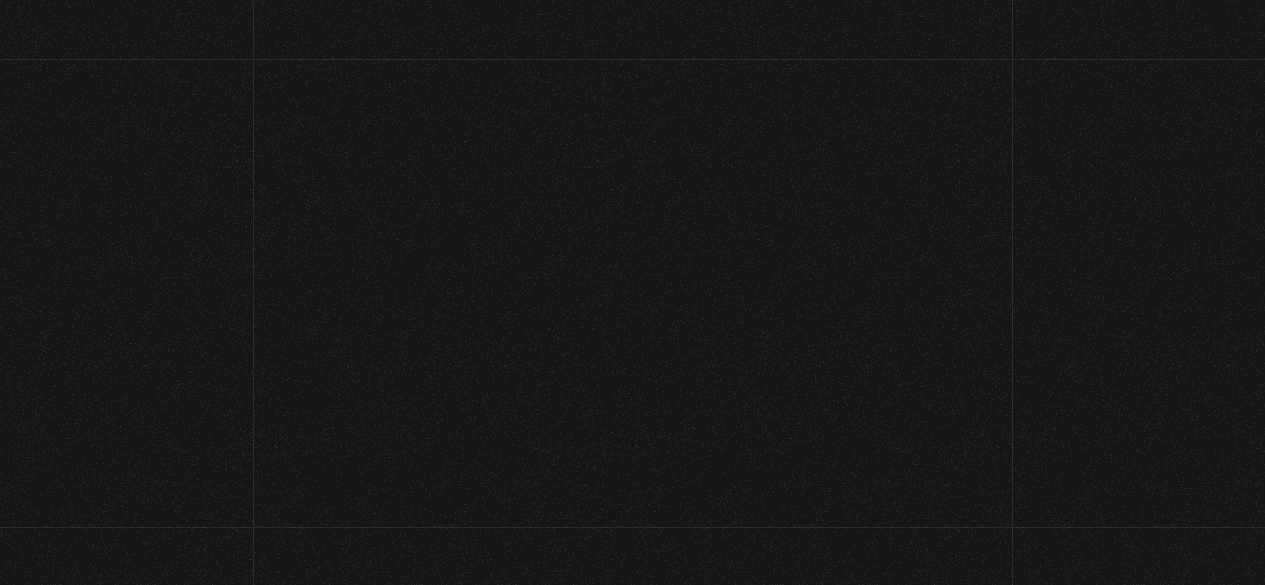 scroll, scrollTop: 0, scrollLeft: 0, axis: both 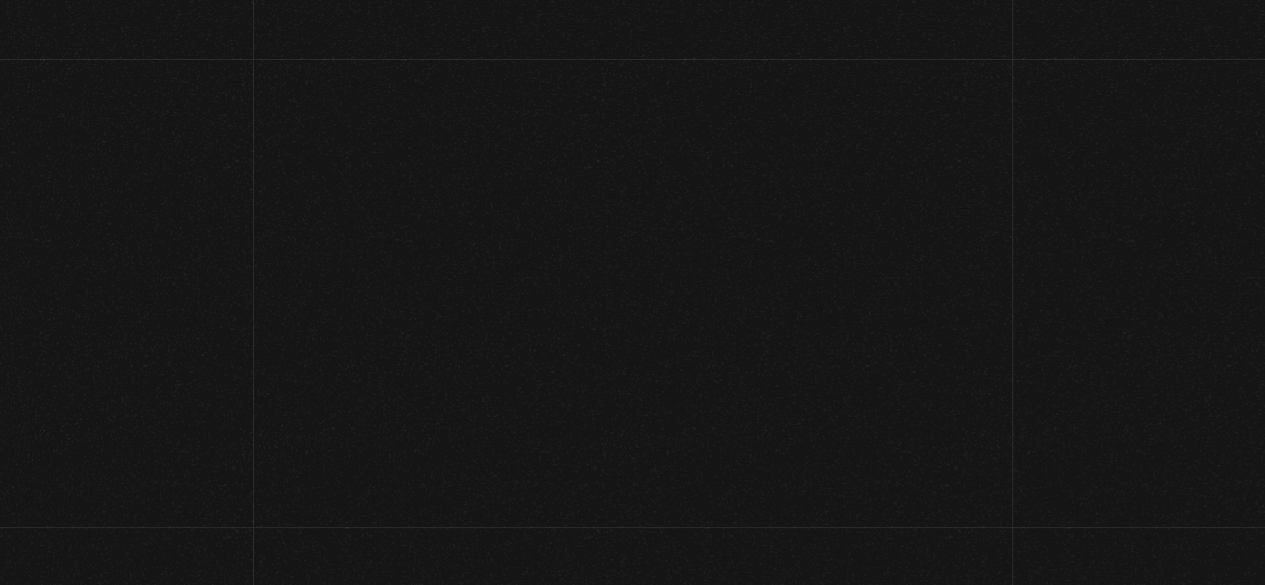 click on "Videos   Centinelas" at bounding box center [632, 181] 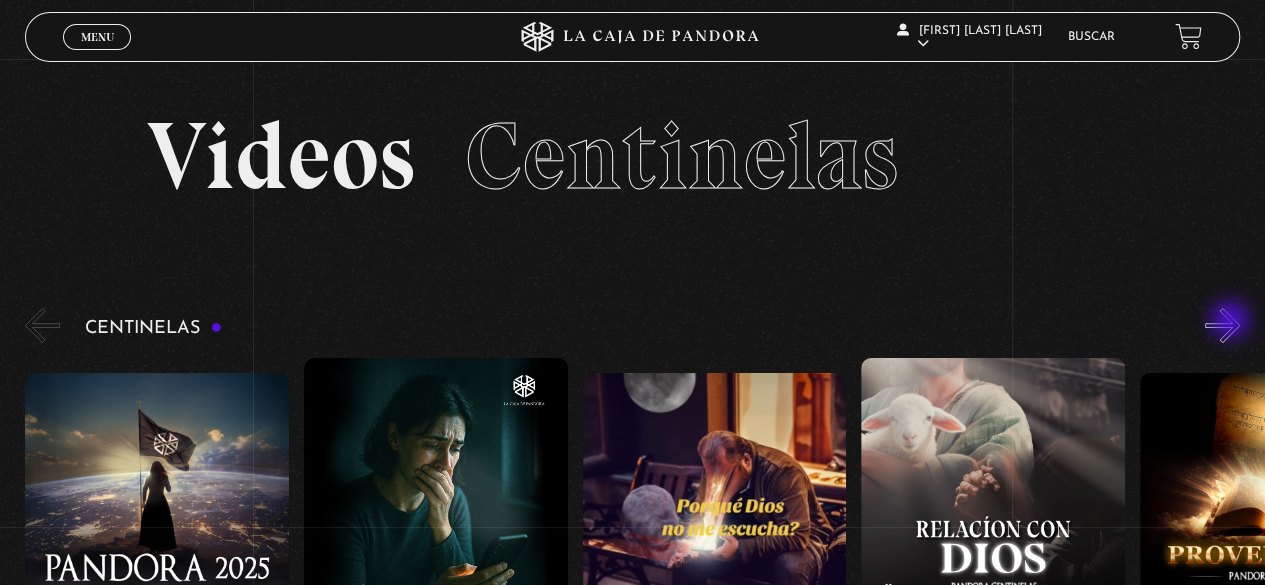 click on "»" at bounding box center [1222, 325] 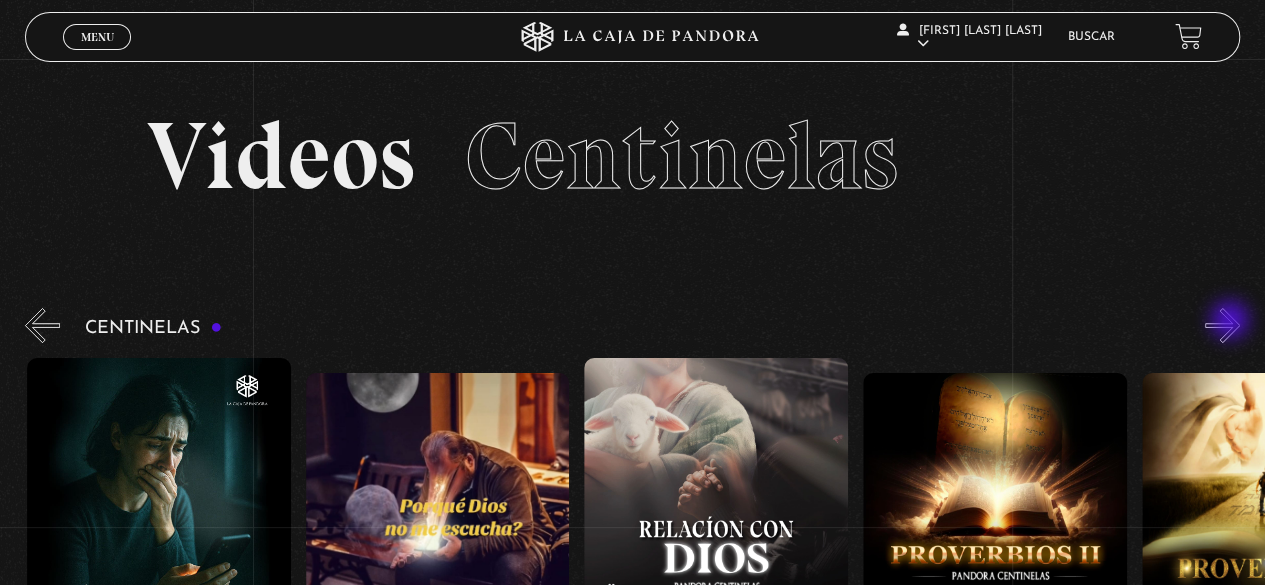 click on "»" at bounding box center [1222, 325] 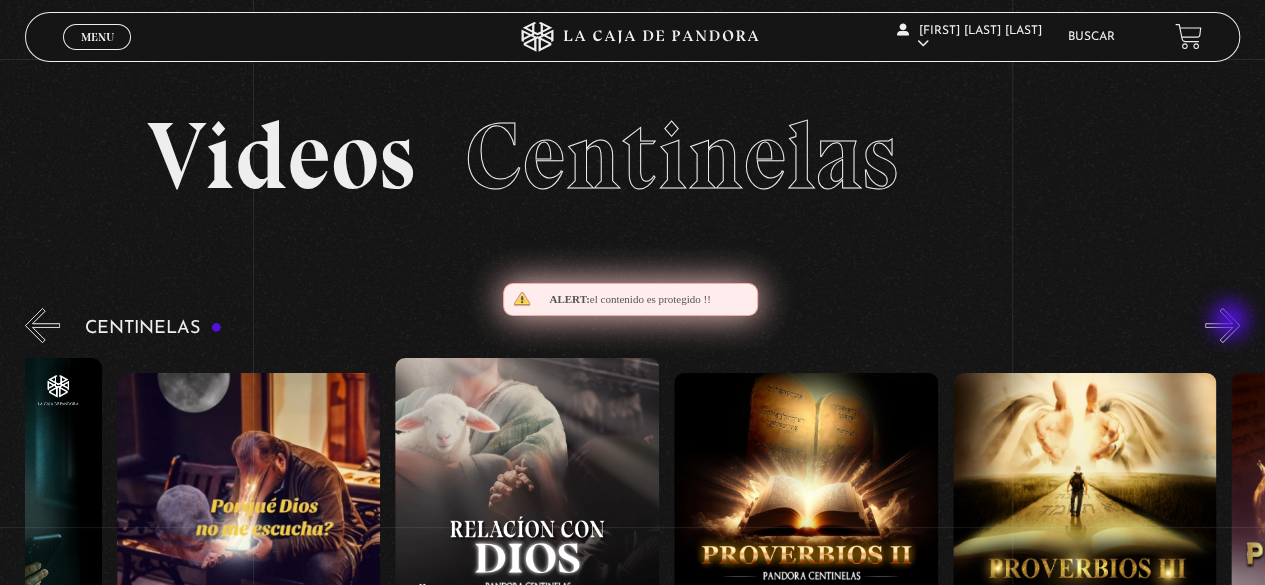 click on "»" at bounding box center [1222, 325] 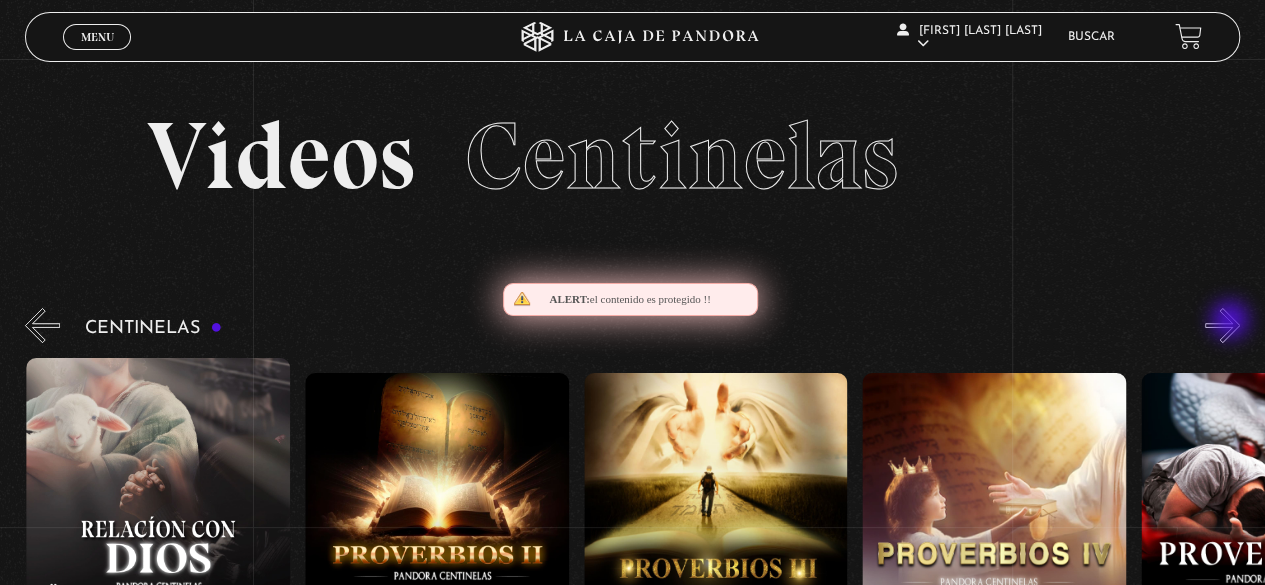 click on "»" at bounding box center [1222, 325] 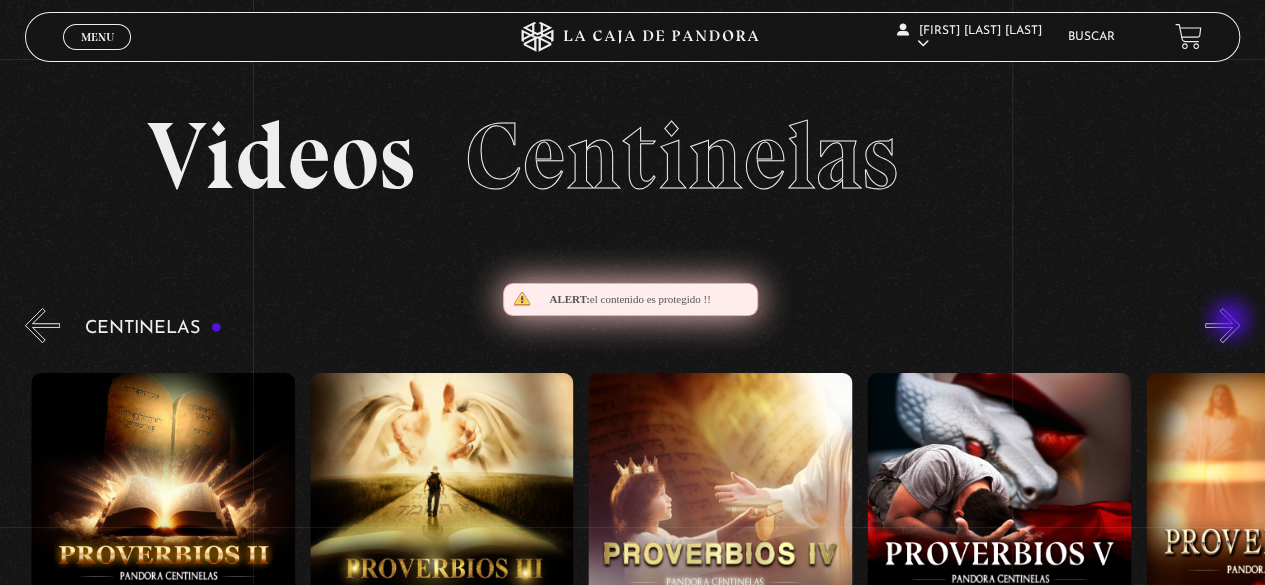 click on "»" at bounding box center (1222, 325) 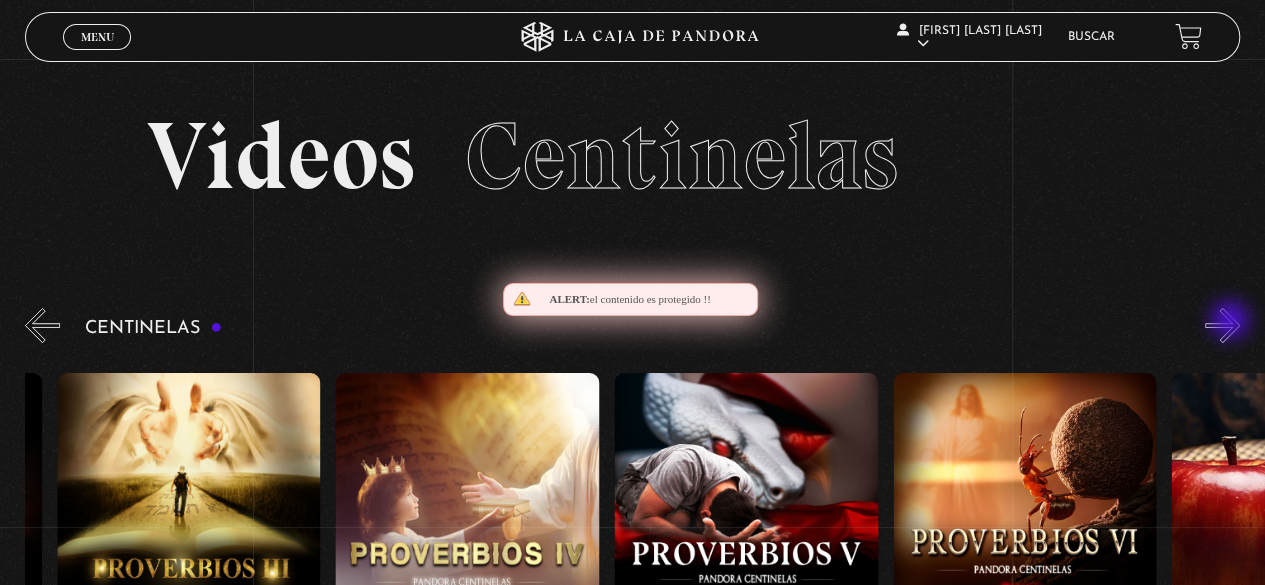 click on "»" at bounding box center (1222, 325) 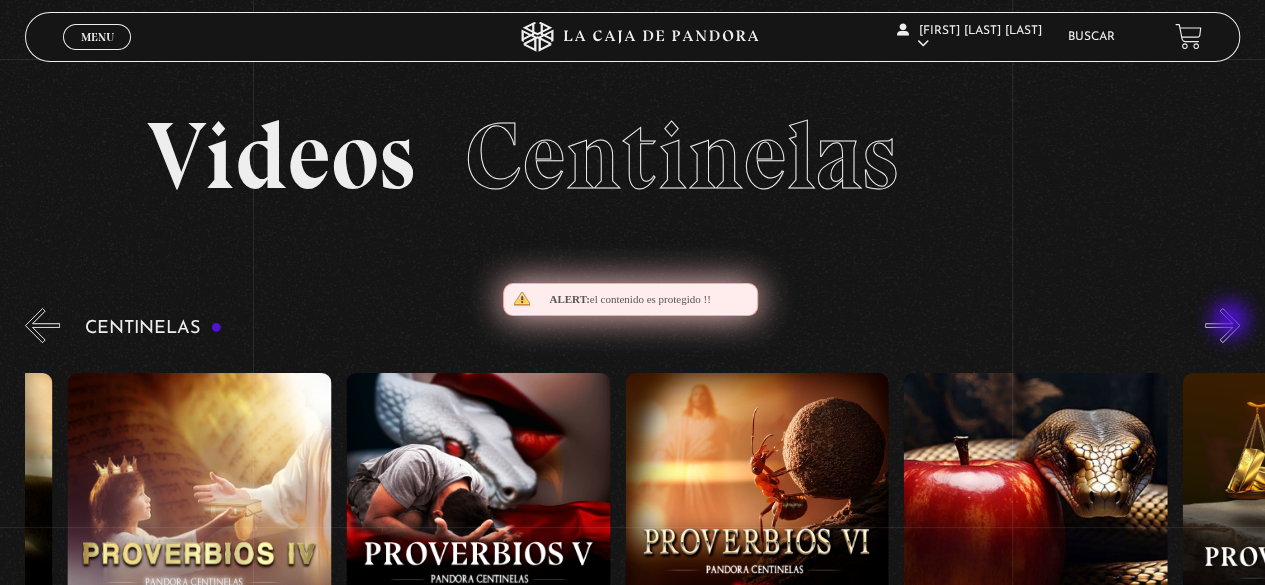 click on "»" at bounding box center (1222, 325) 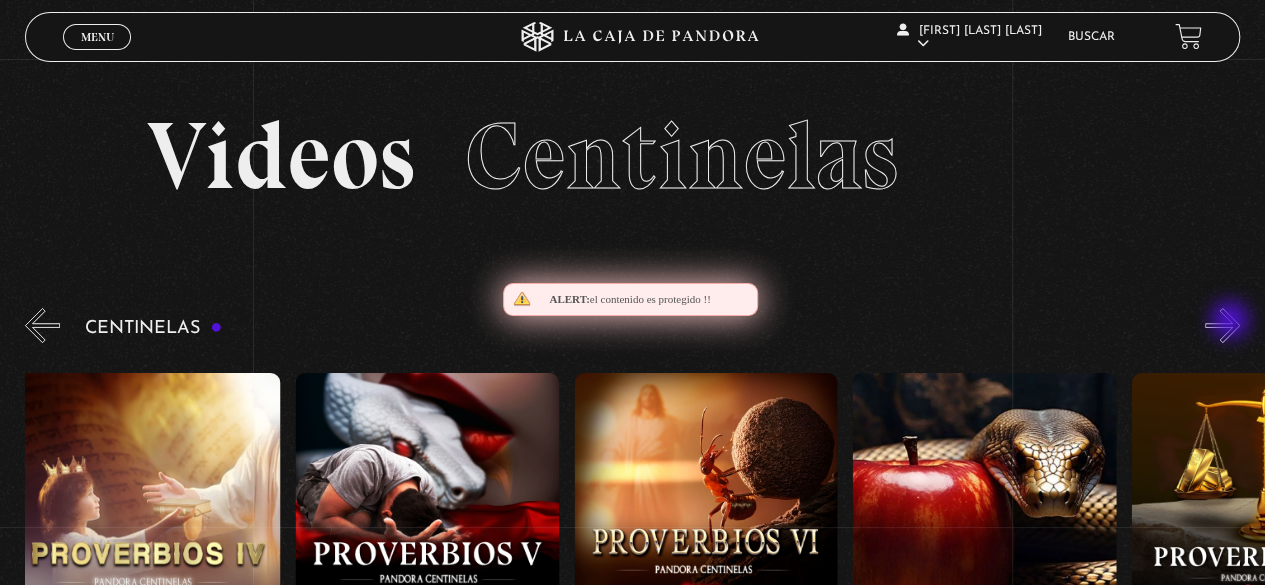 click on "»" at bounding box center (1222, 325) 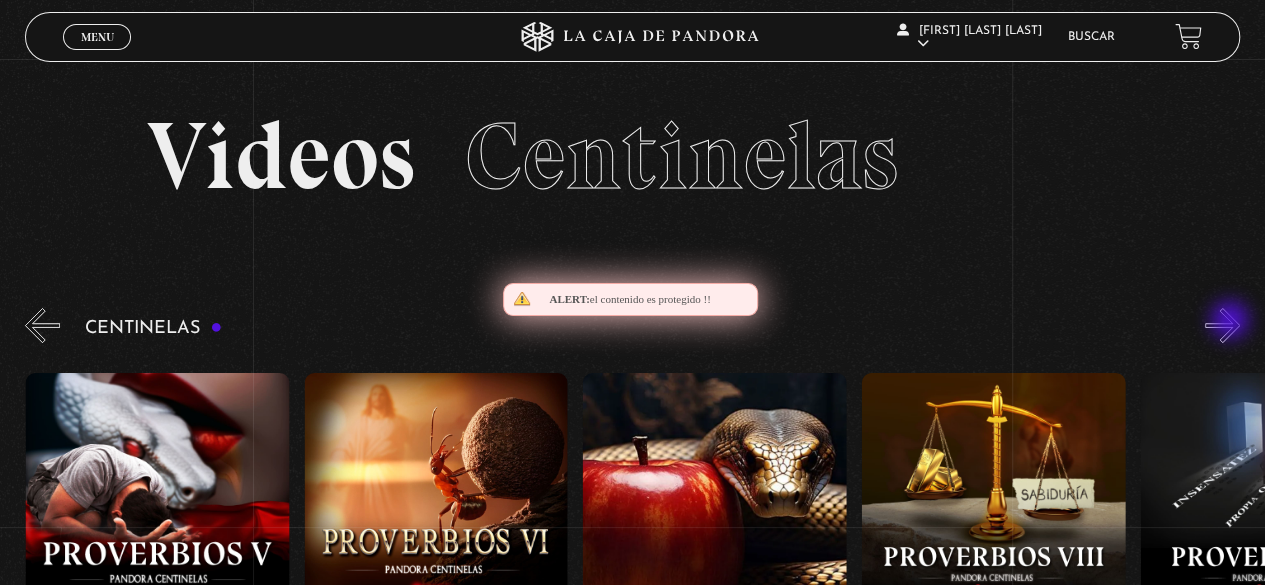 click on "»" at bounding box center (1222, 325) 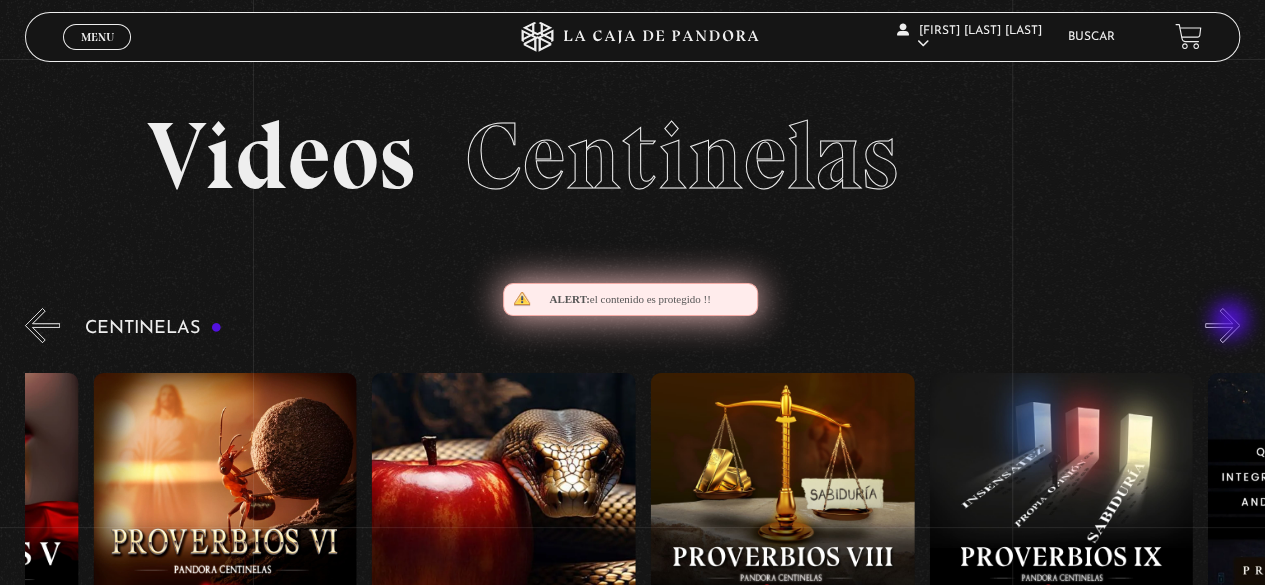 click on "»" at bounding box center [1222, 325] 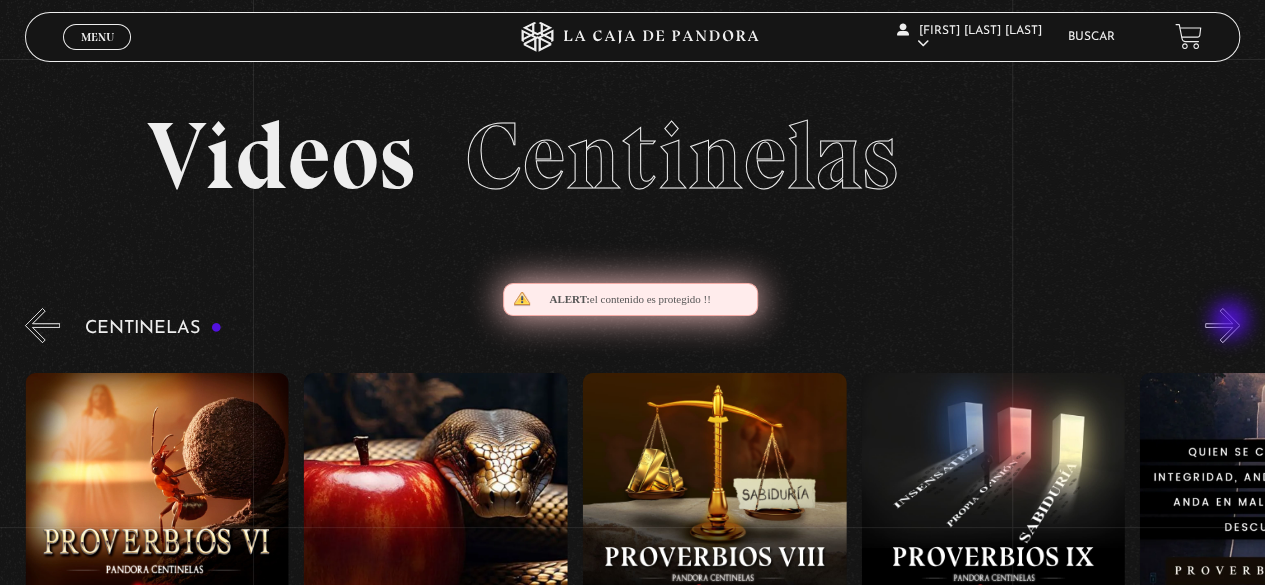 click on "»" at bounding box center (1222, 325) 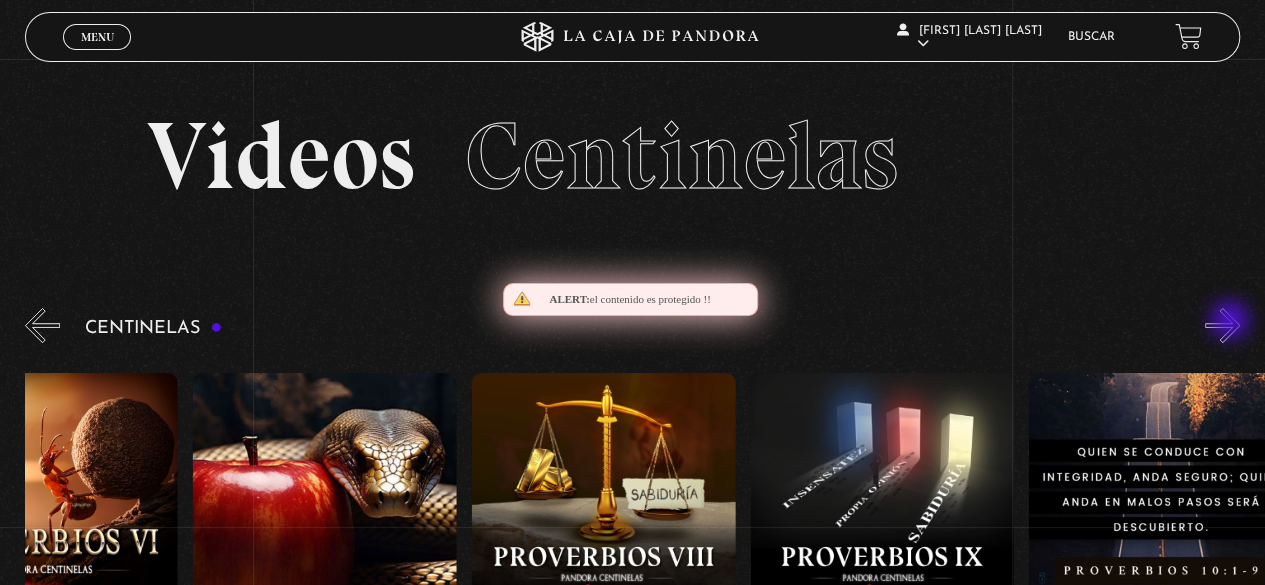 click on "»" at bounding box center [1222, 325] 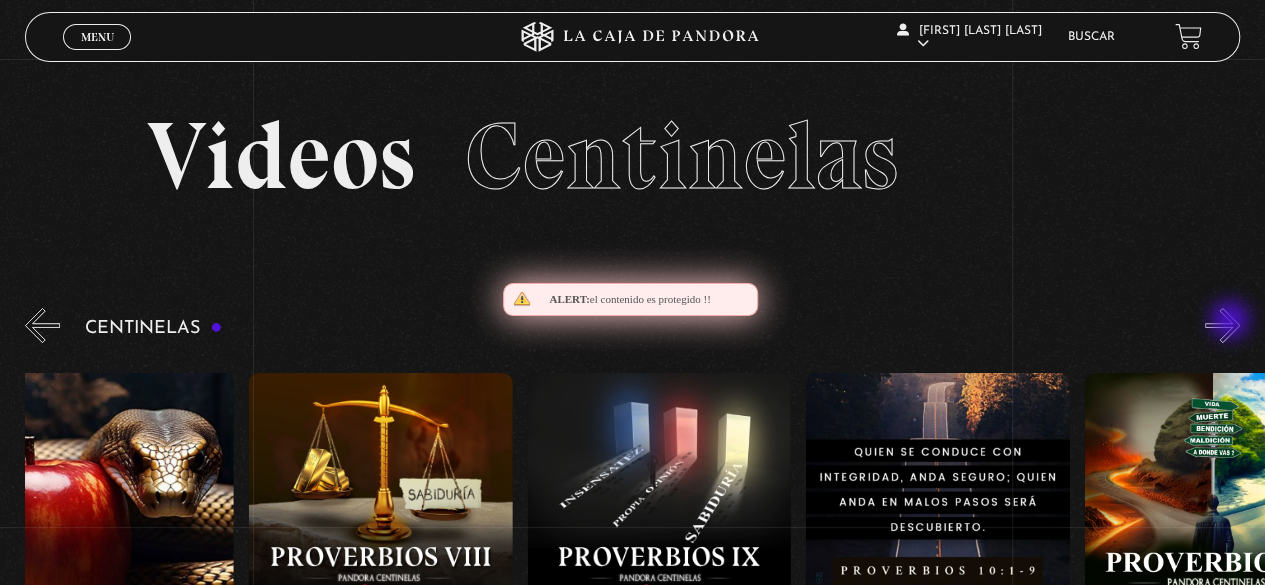 click on "»" at bounding box center [1222, 325] 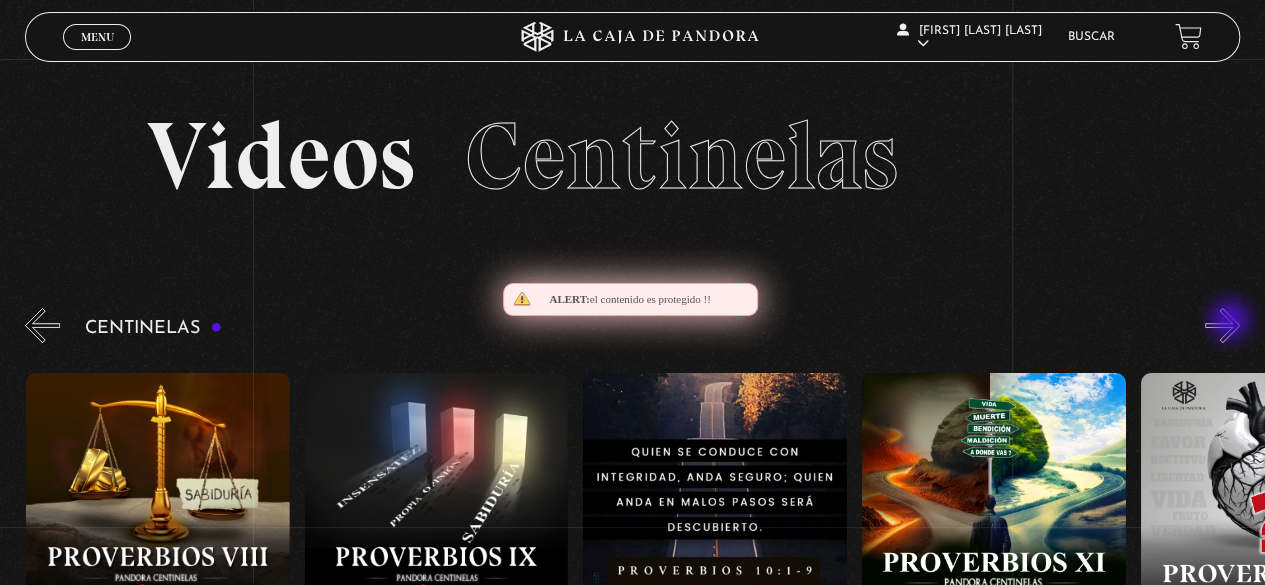 click on "»" at bounding box center [1222, 325] 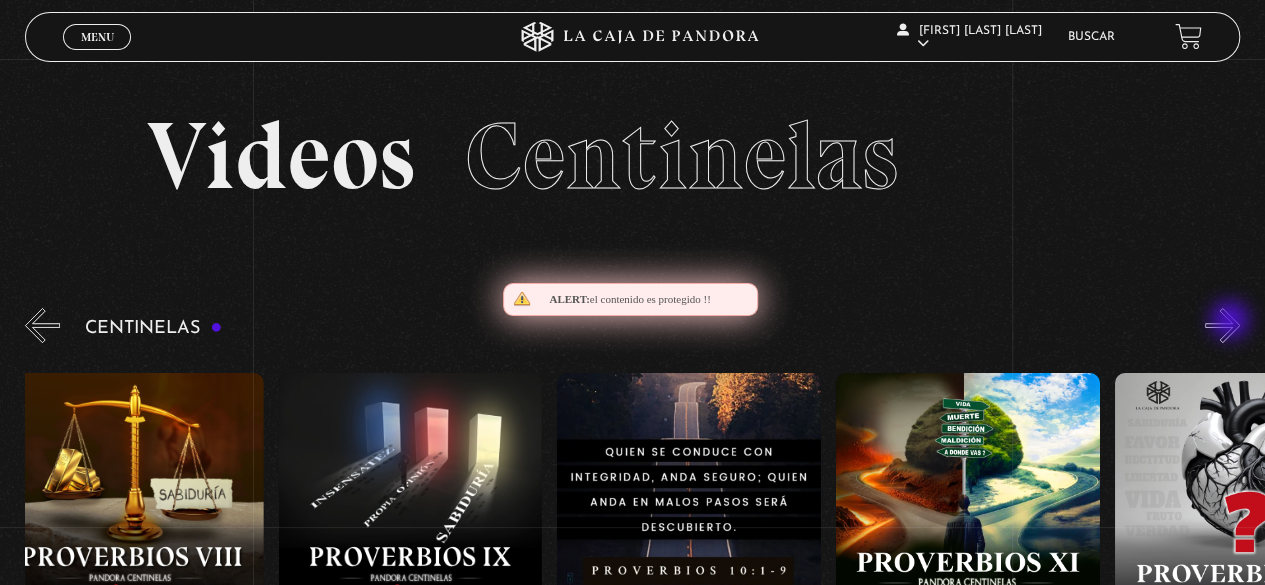 click on "»" at bounding box center (1222, 325) 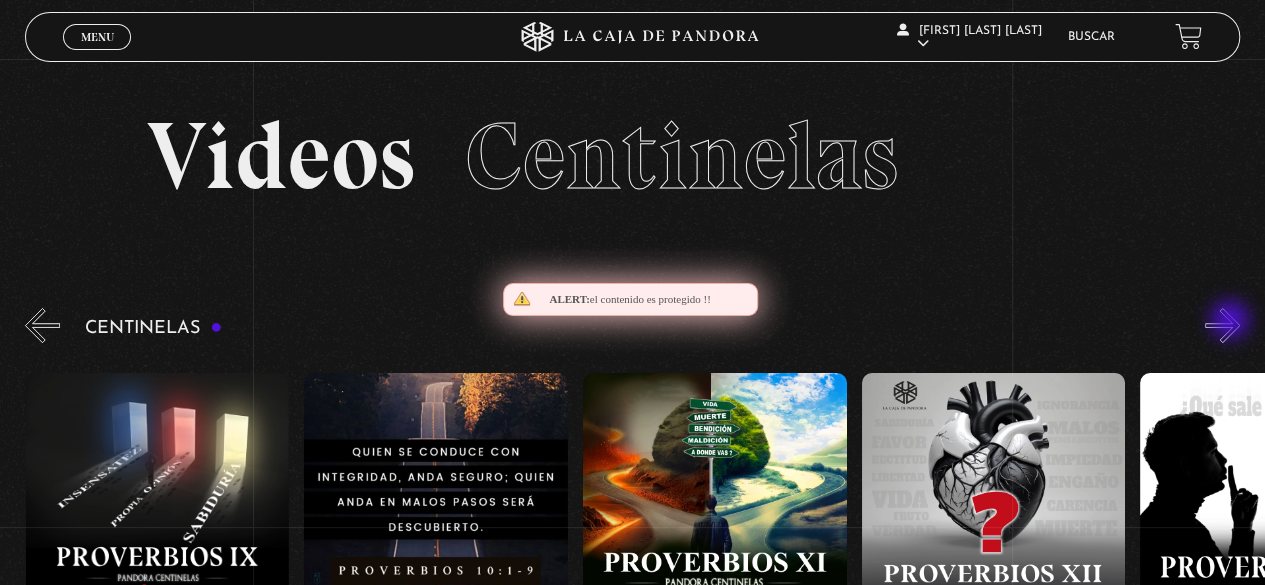 click on "»" at bounding box center (1222, 325) 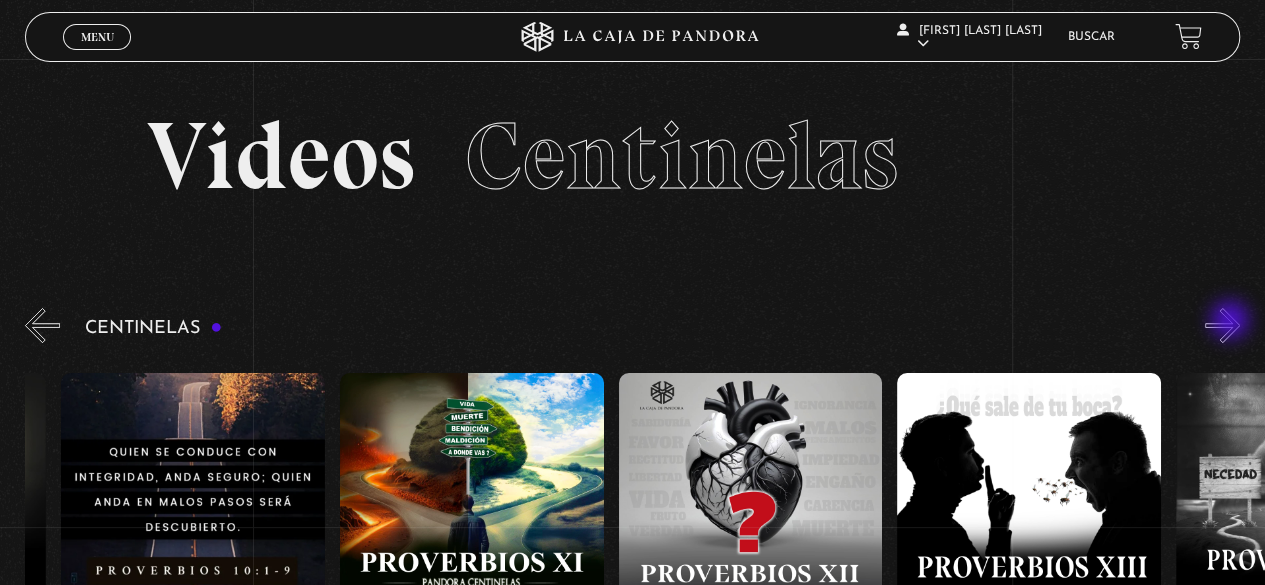click on "»" at bounding box center (1222, 325) 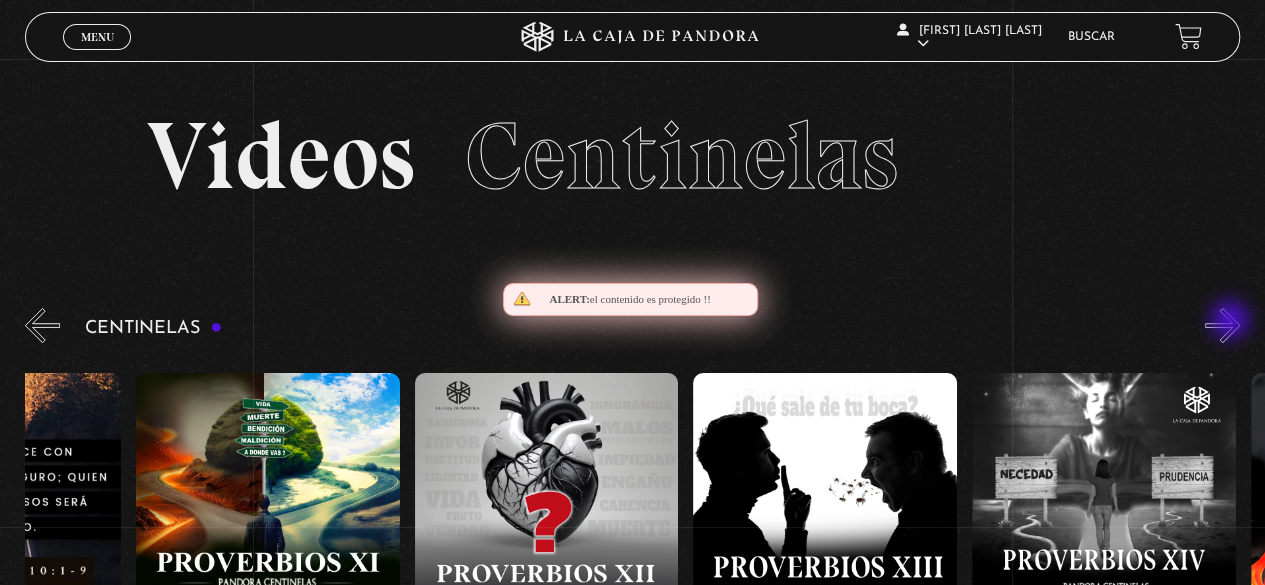 click on "»" at bounding box center (1222, 325) 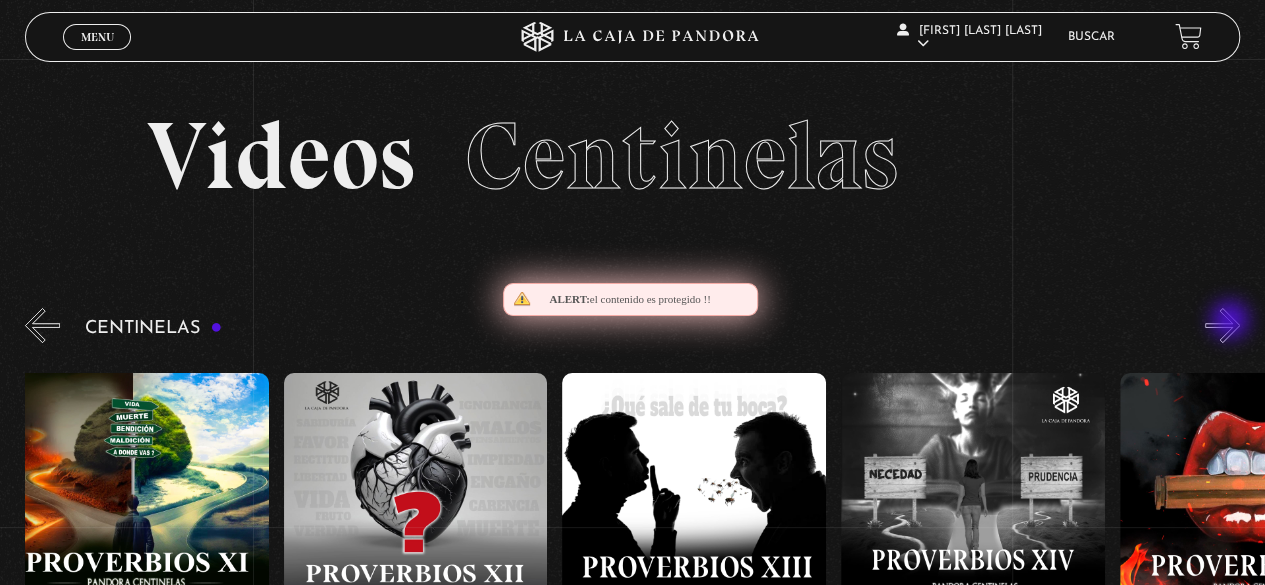 click on "»" at bounding box center (1222, 325) 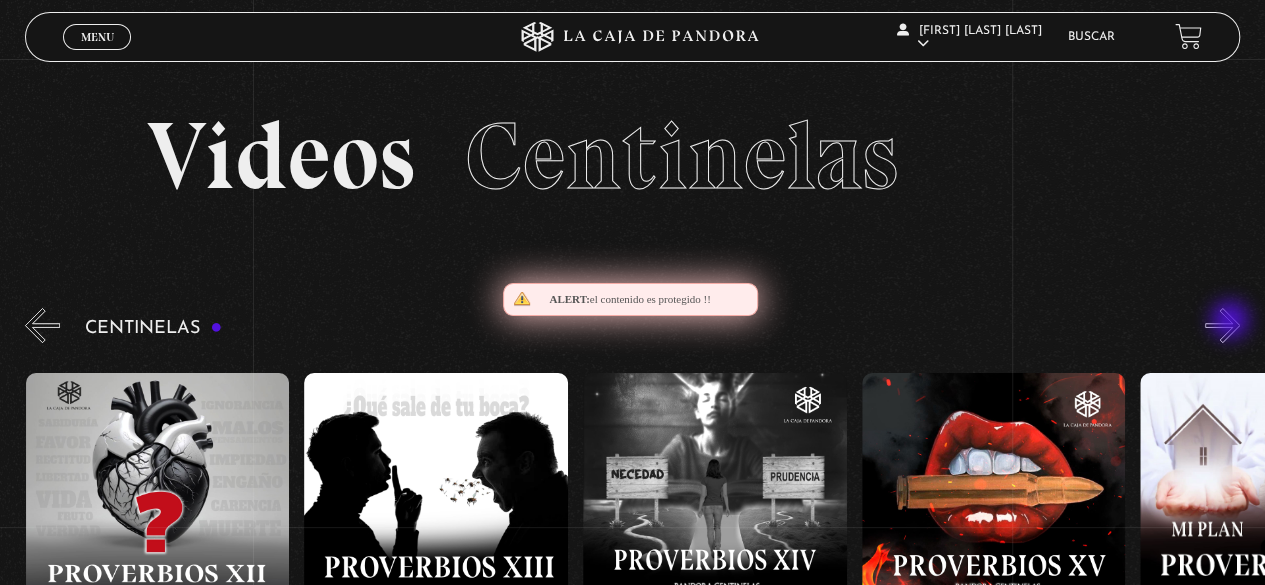 click on "»" at bounding box center (1222, 325) 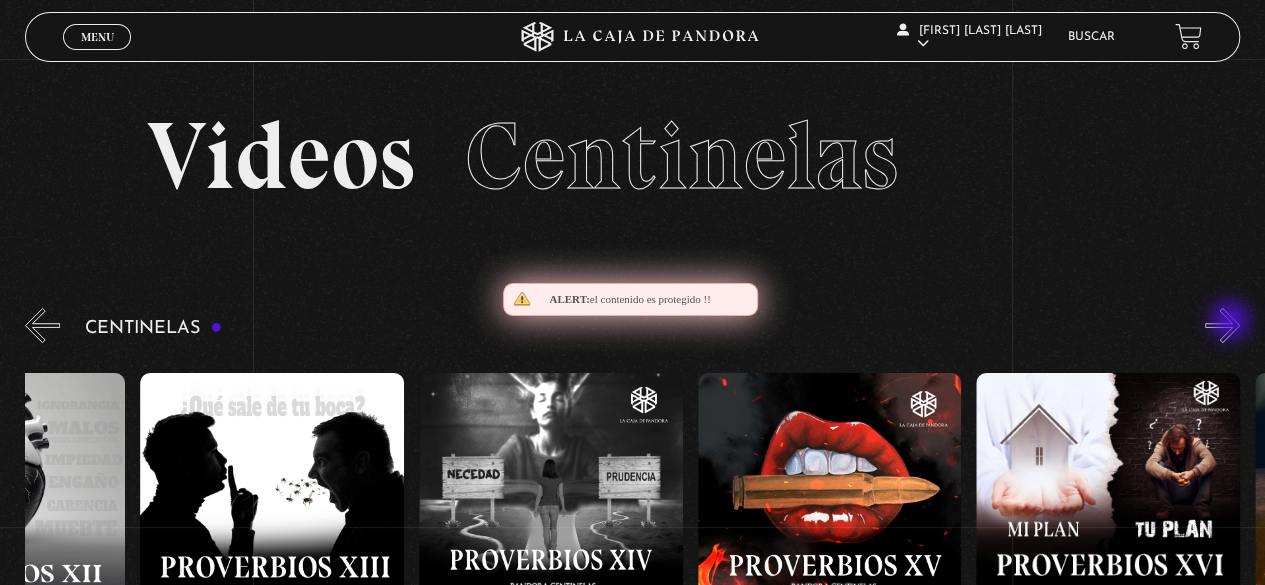 click on "»" at bounding box center [1222, 325] 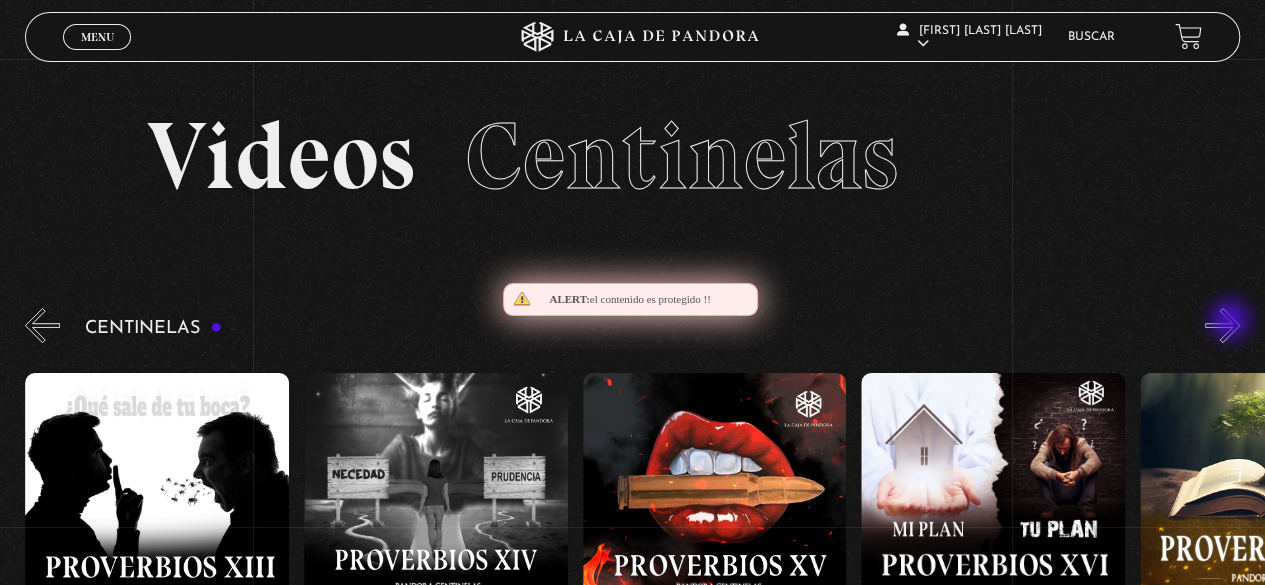 click on "»" at bounding box center (1222, 325) 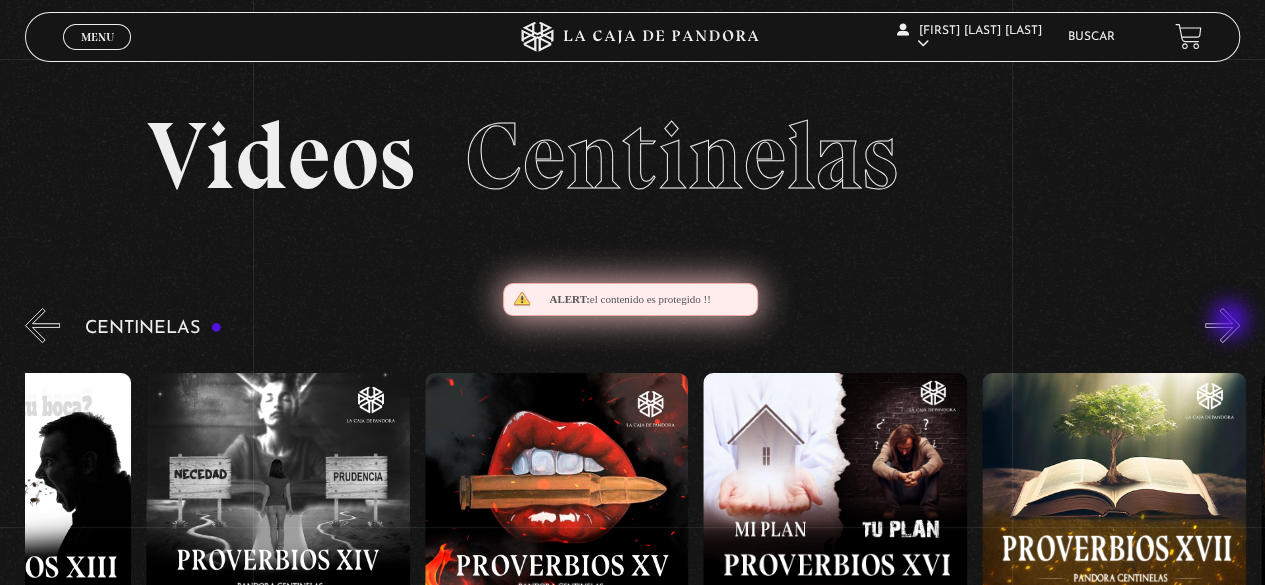 click on "»" at bounding box center [1222, 325] 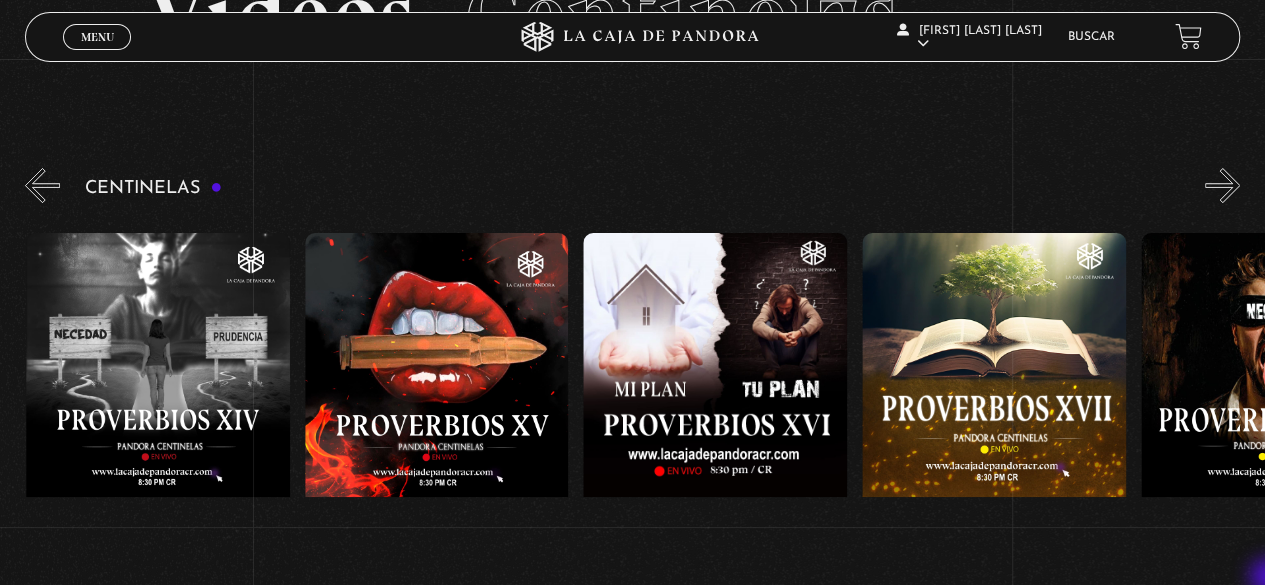 scroll, scrollTop: 160, scrollLeft: 0, axis: vertical 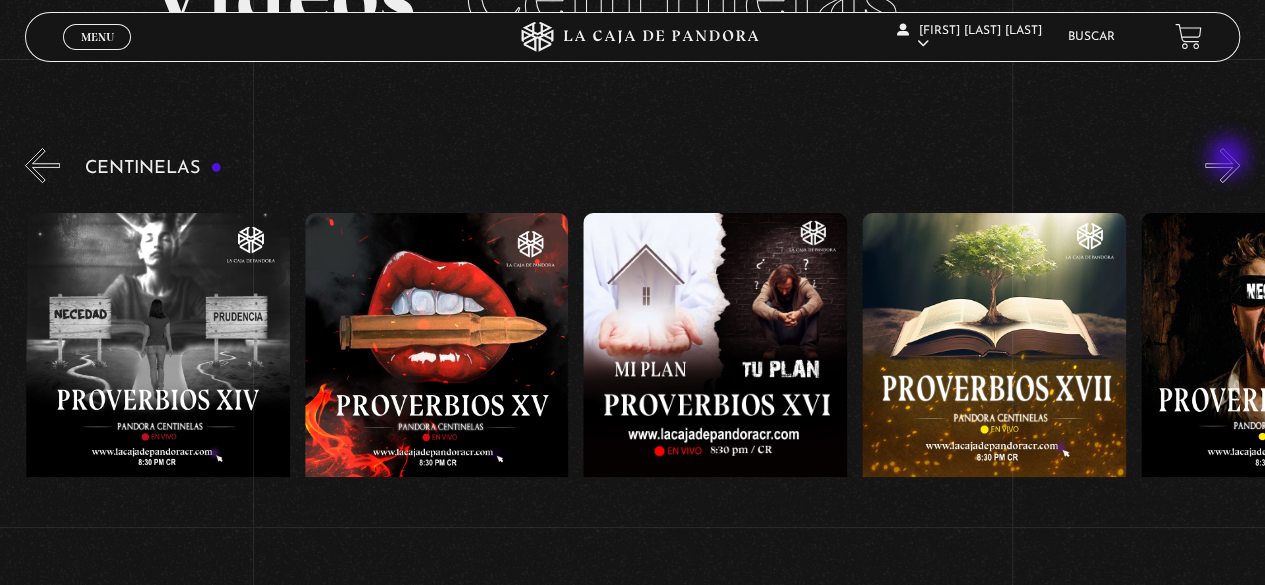 click on "»" at bounding box center [1222, 165] 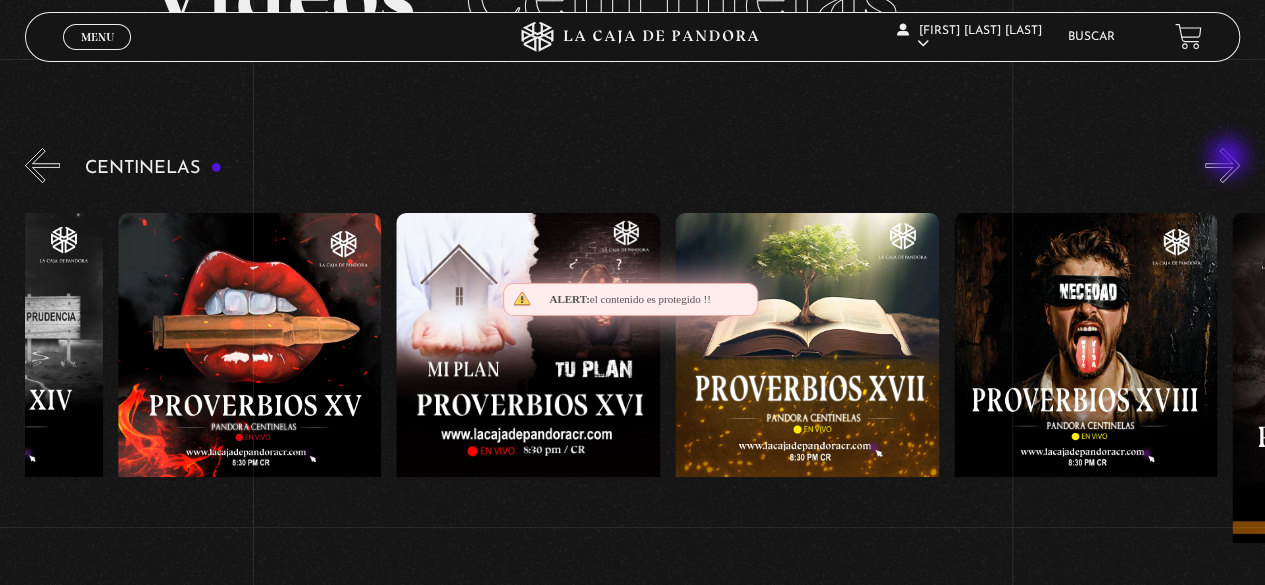 click on "»" at bounding box center [1222, 165] 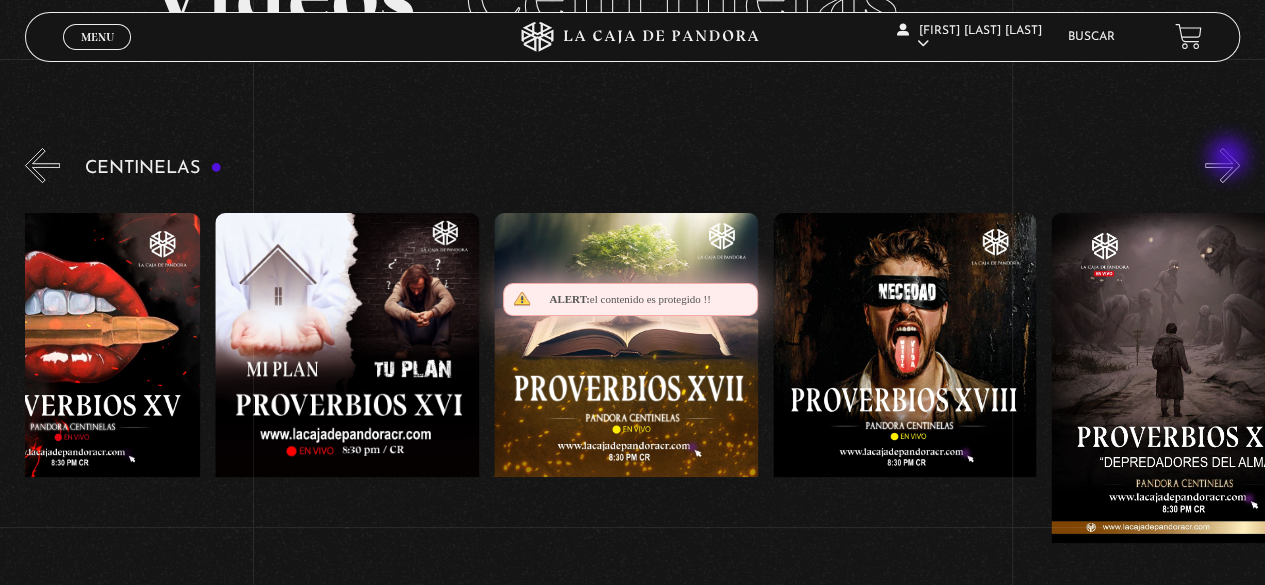 click on "»" at bounding box center (1222, 165) 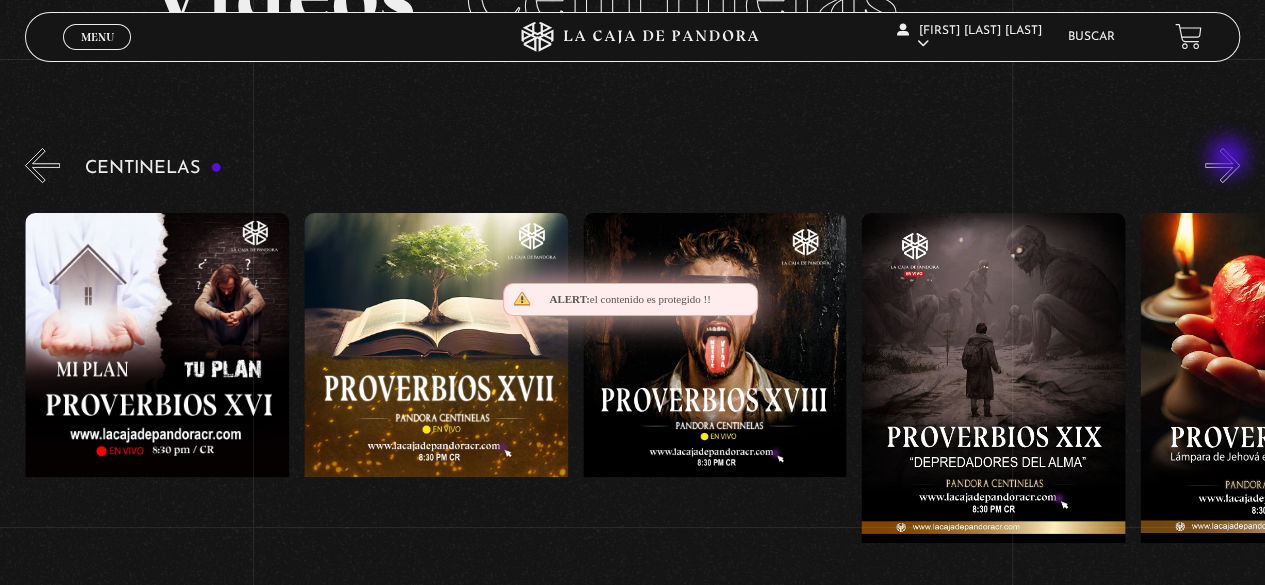 click on "»" at bounding box center [1222, 165] 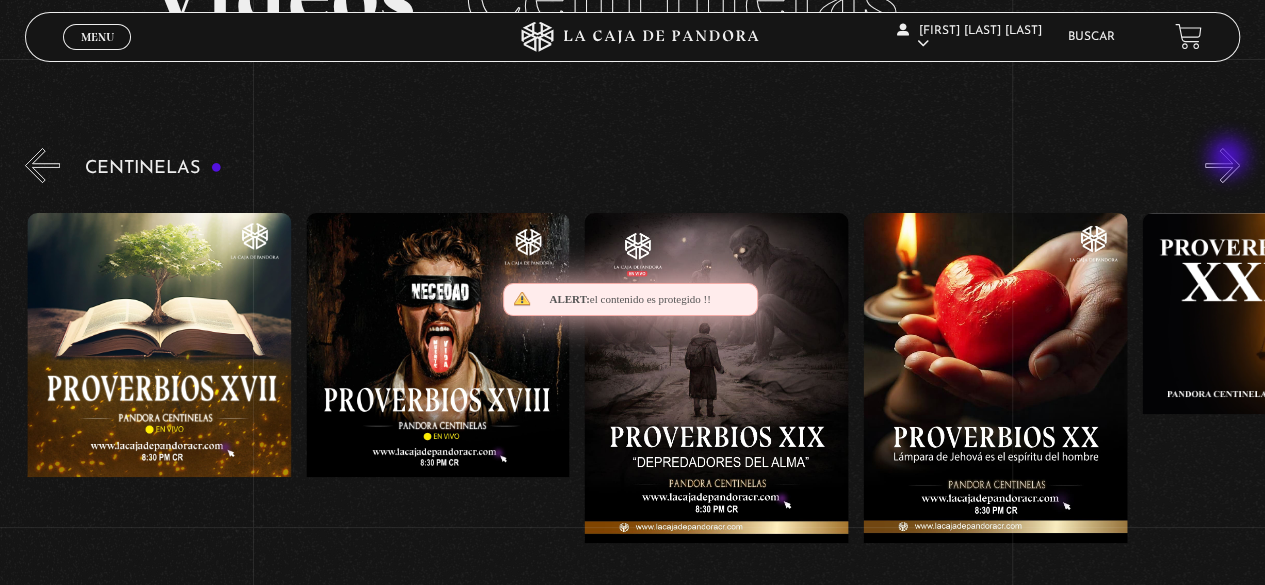 click on "»" at bounding box center [1222, 165] 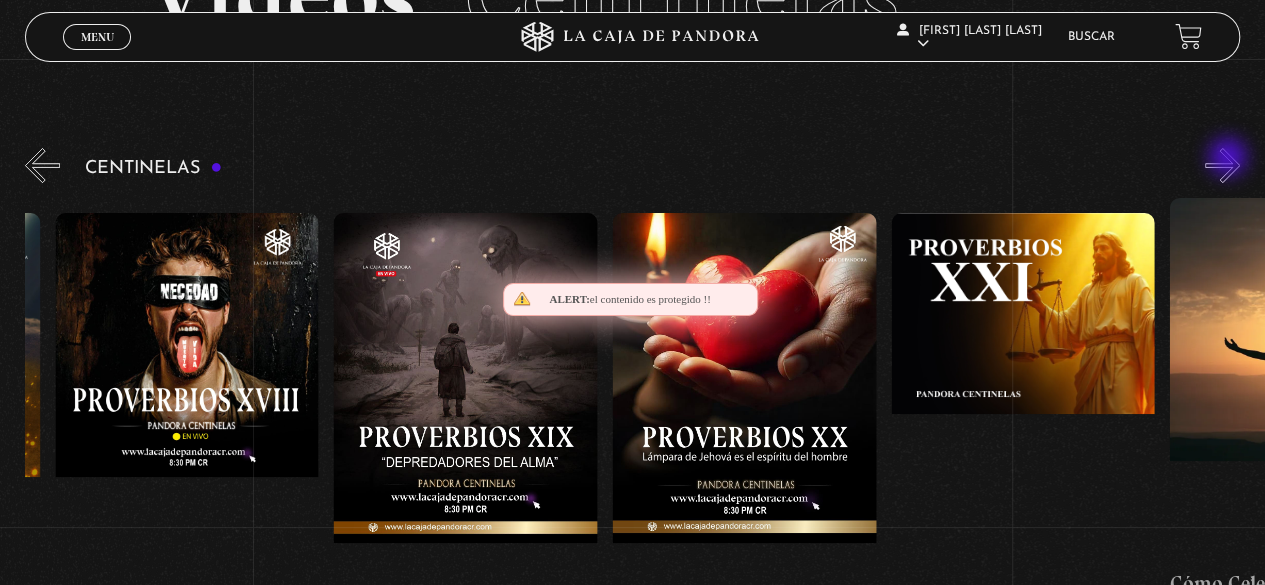 click on "»" at bounding box center (1222, 165) 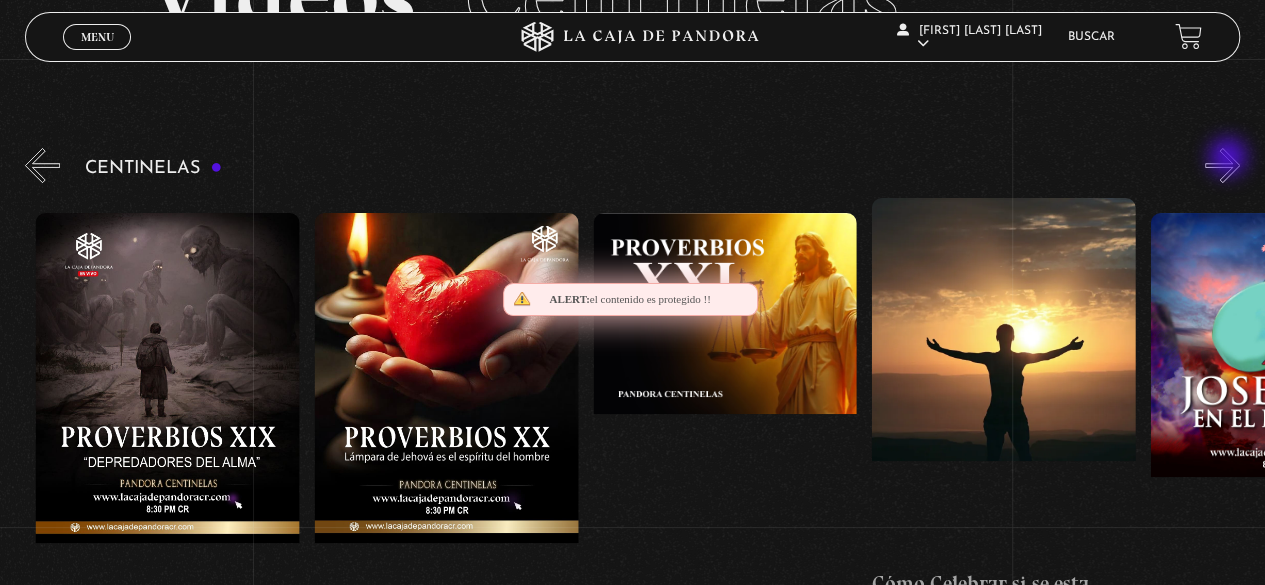 click on "»" at bounding box center [1222, 165] 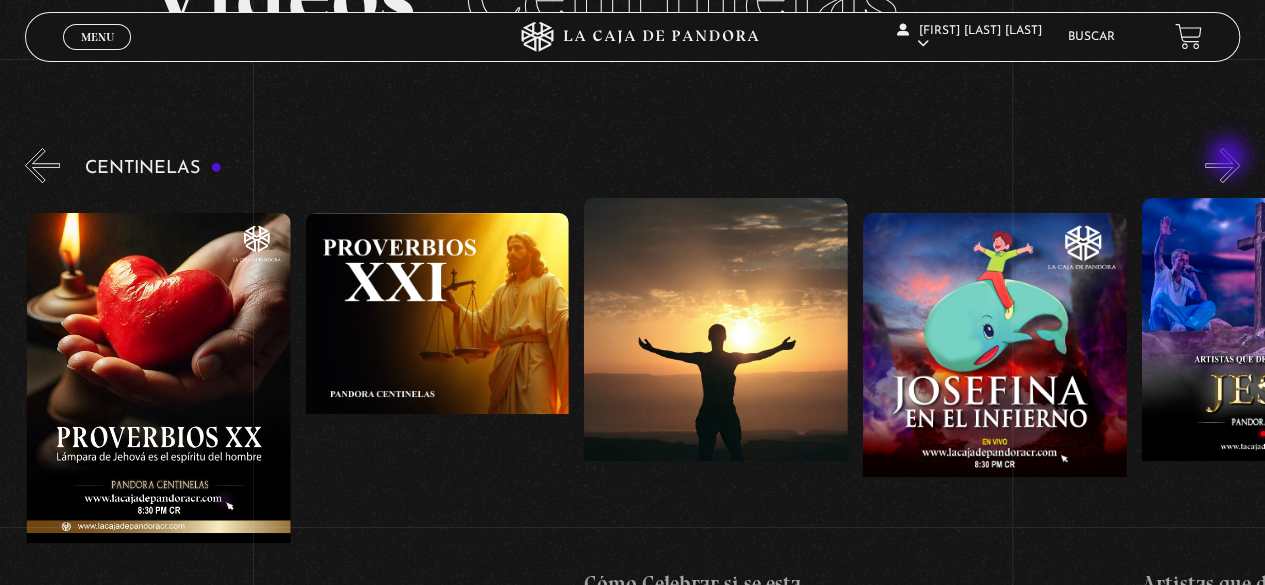 click on "»" at bounding box center [1222, 165] 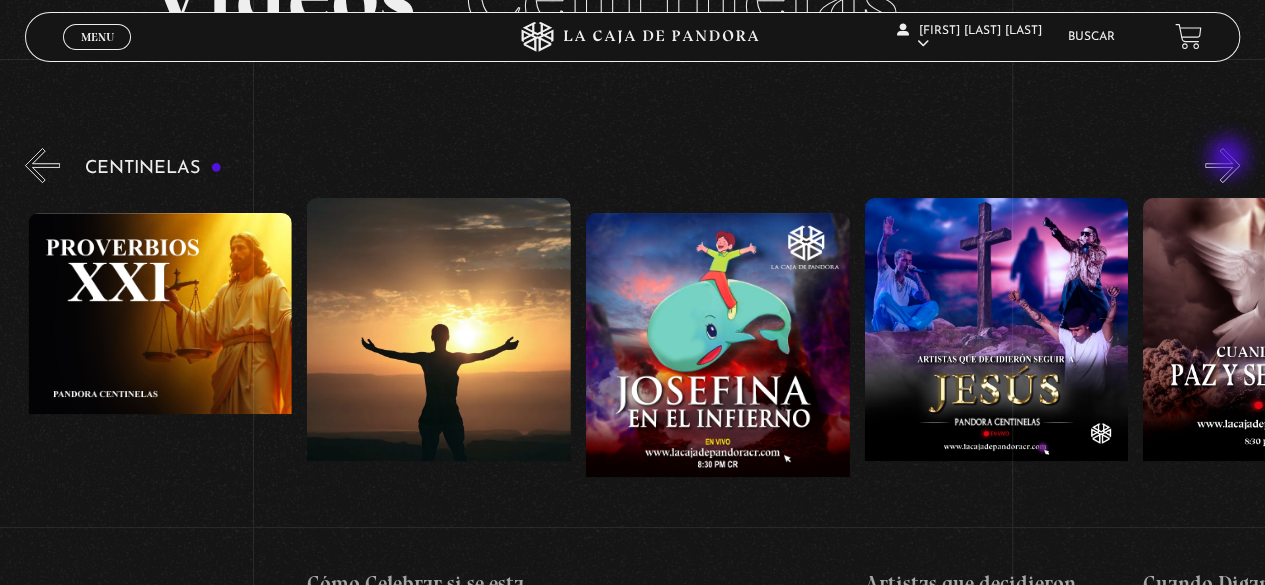 click on "»" at bounding box center (1222, 165) 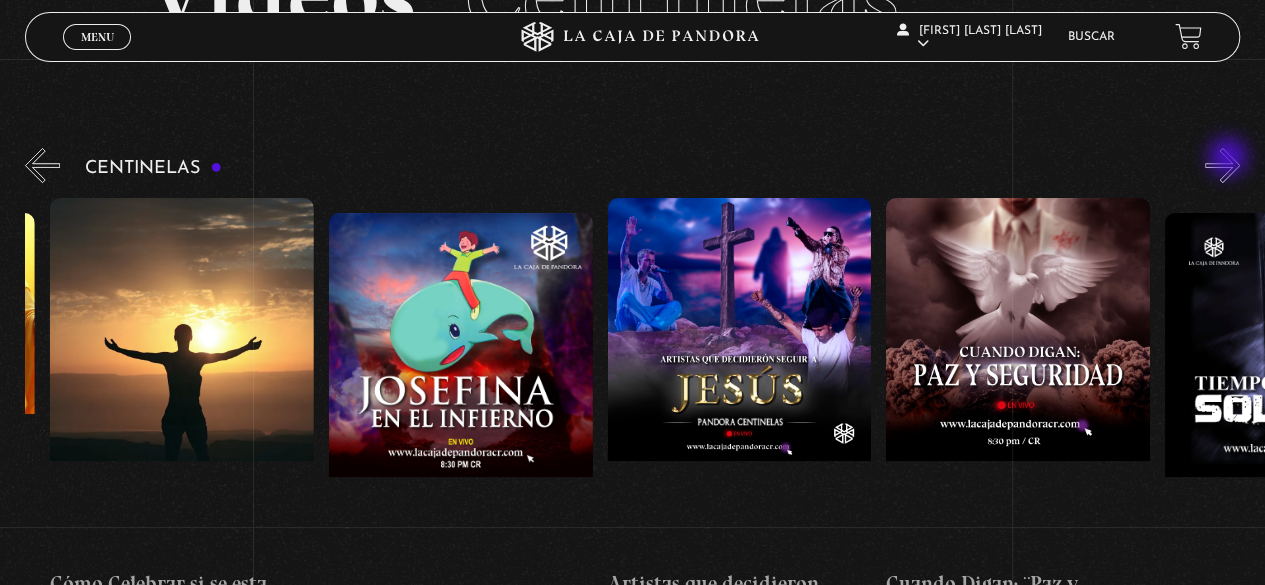 click on "»" at bounding box center (1222, 165) 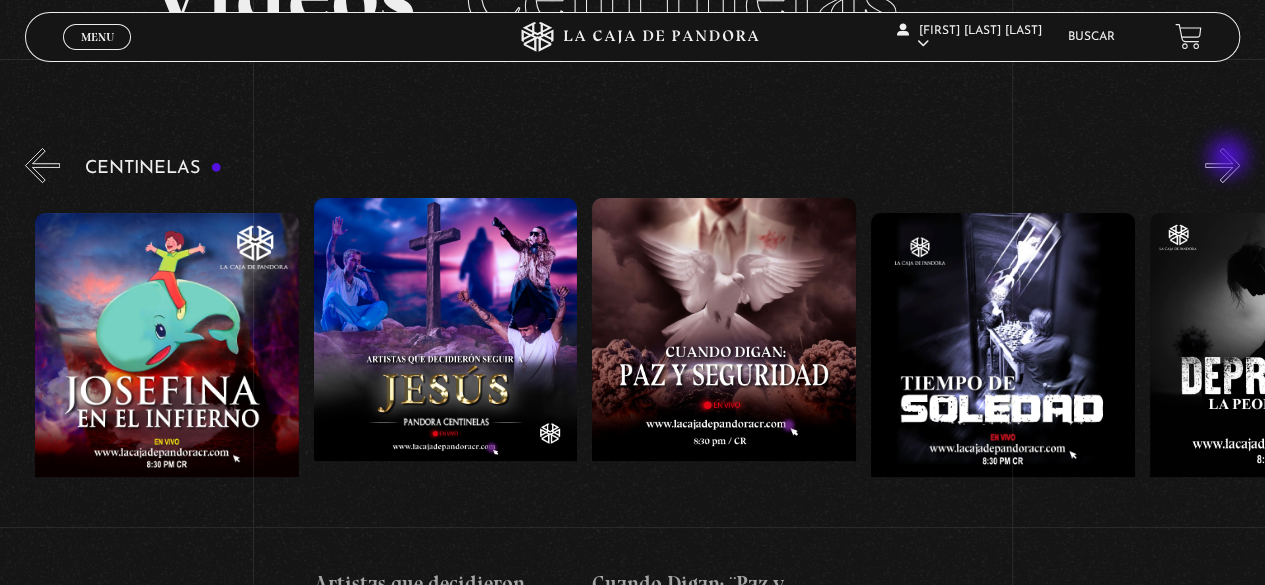click on "»" at bounding box center (1222, 165) 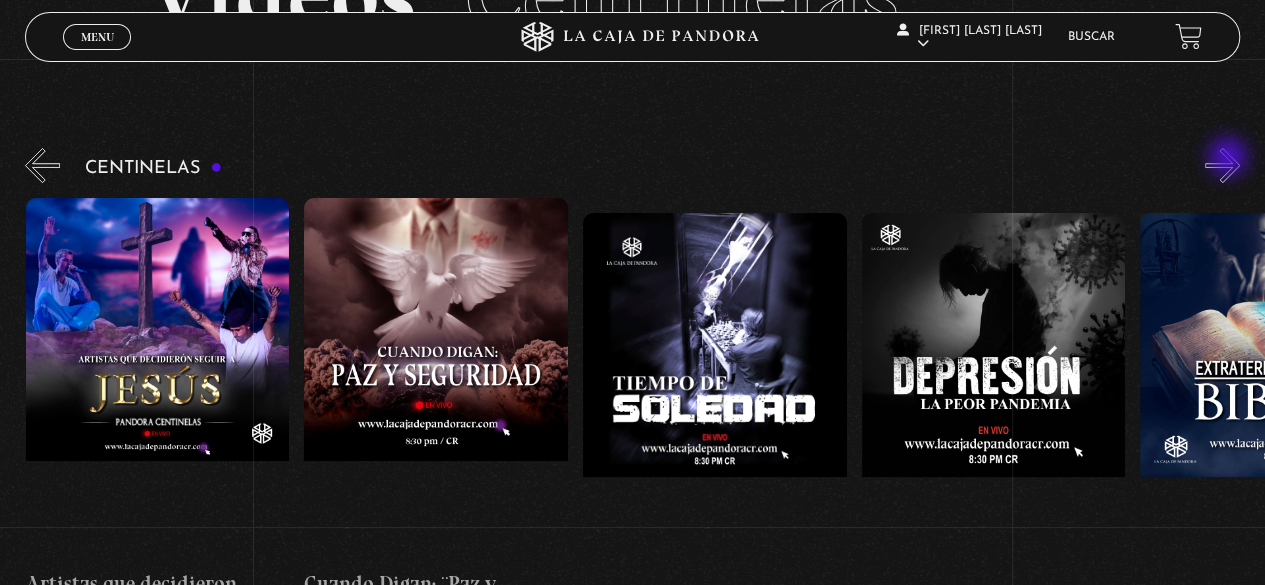 click on "»" at bounding box center (1222, 165) 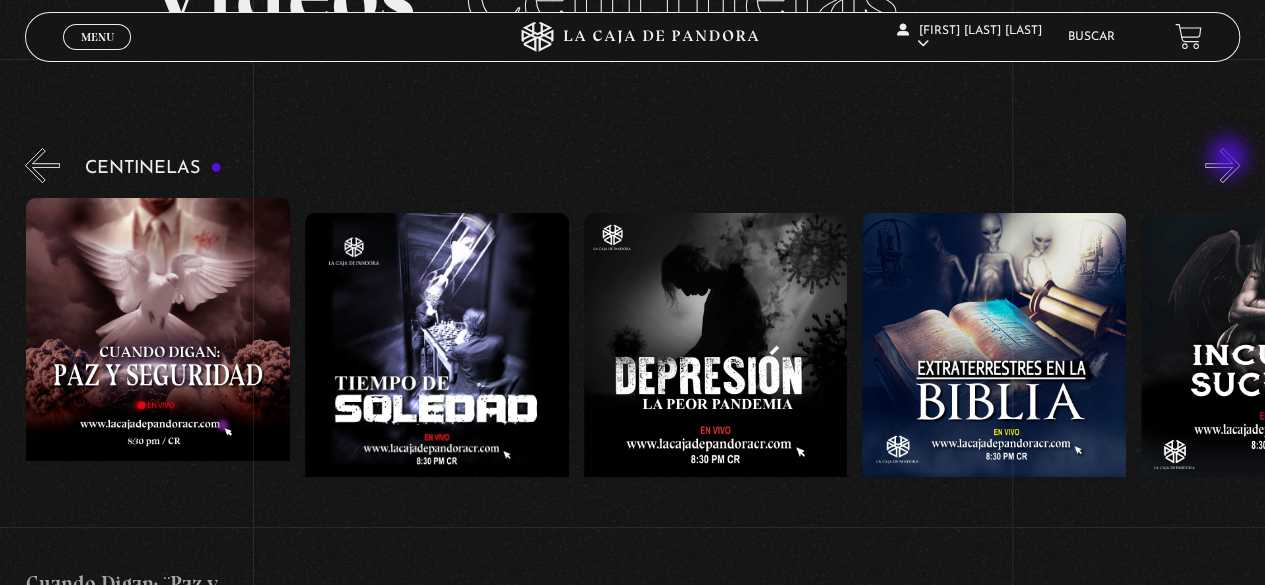 click on "»" at bounding box center [1222, 165] 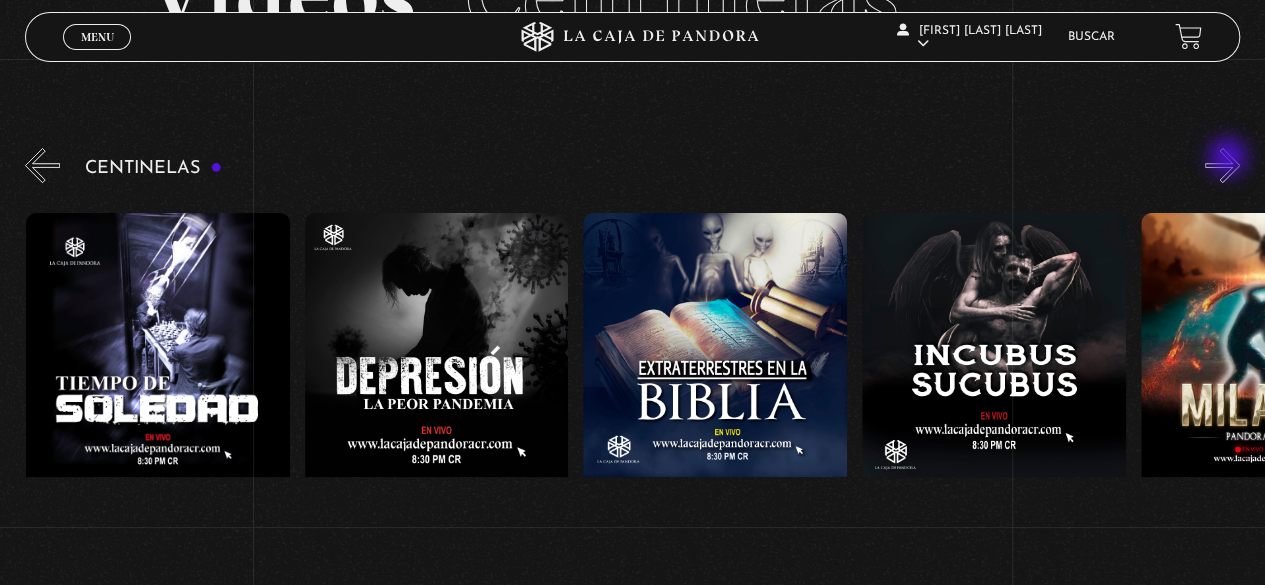 scroll, scrollTop: 0, scrollLeft: 7802, axis: horizontal 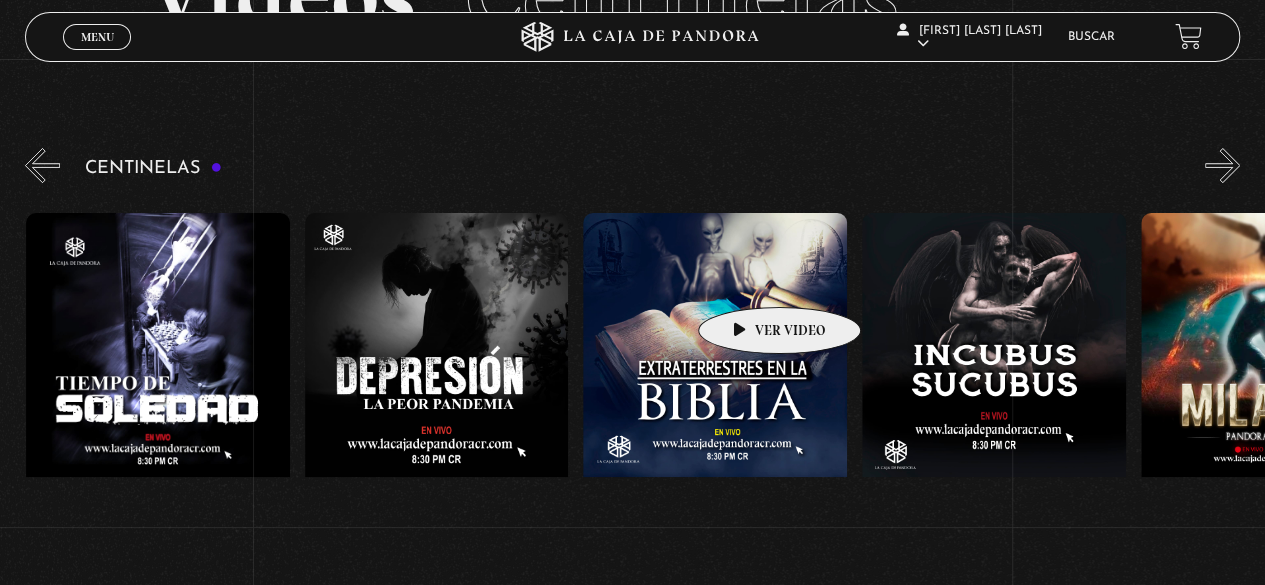 click at bounding box center (715, 393) 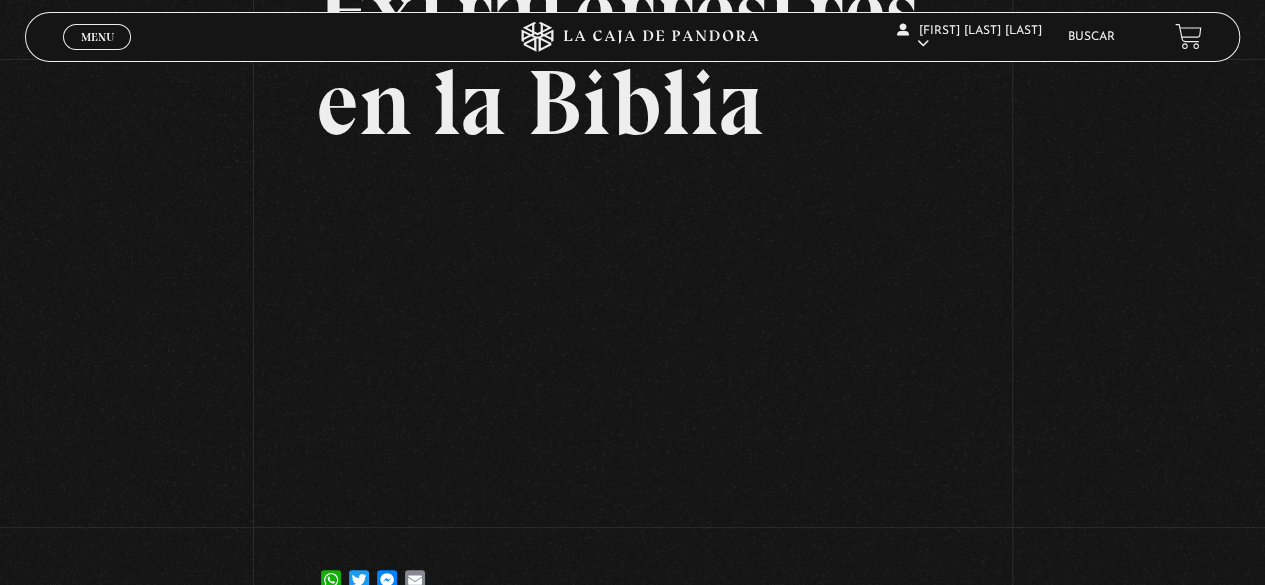scroll, scrollTop: 198, scrollLeft: 0, axis: vertical 